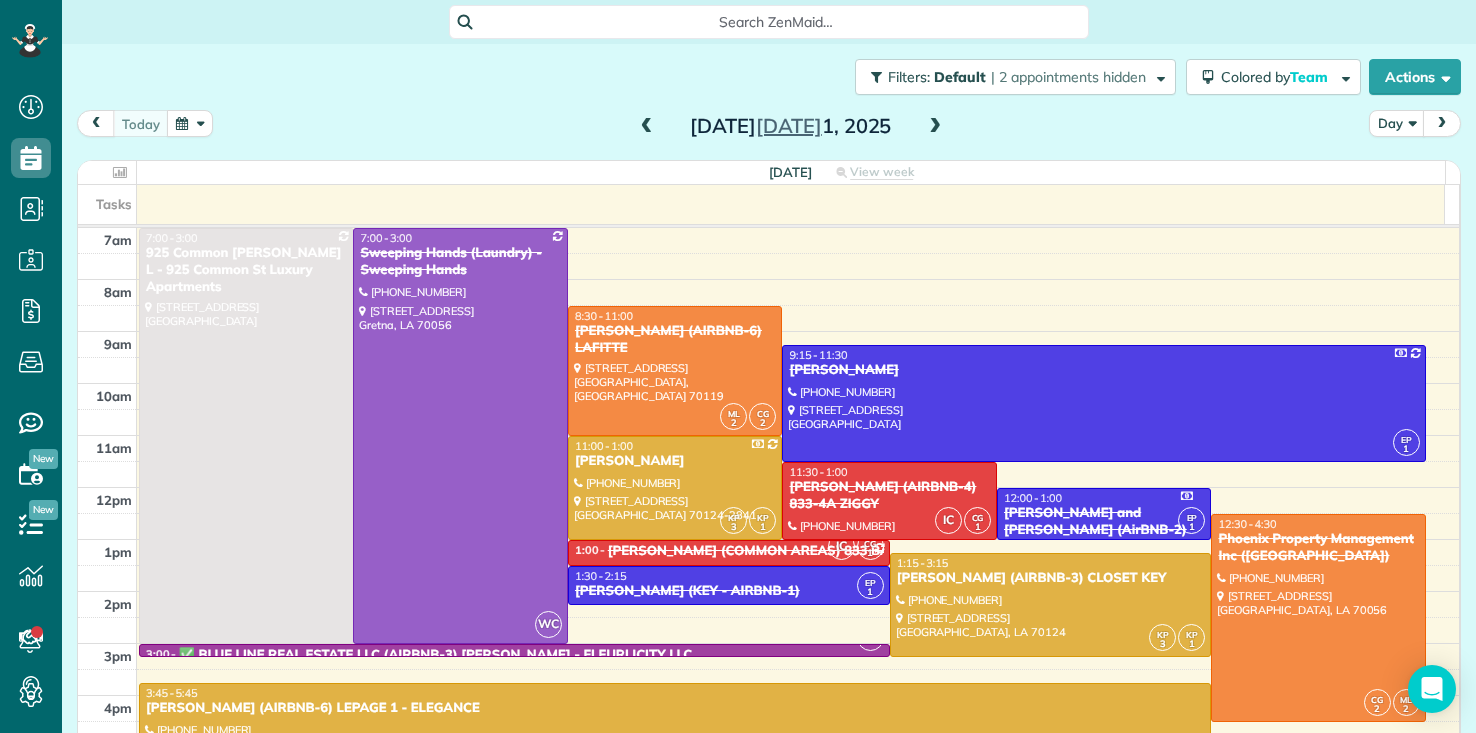 scroll, scrollTop: 0, scrollLeft: 0, axis: both 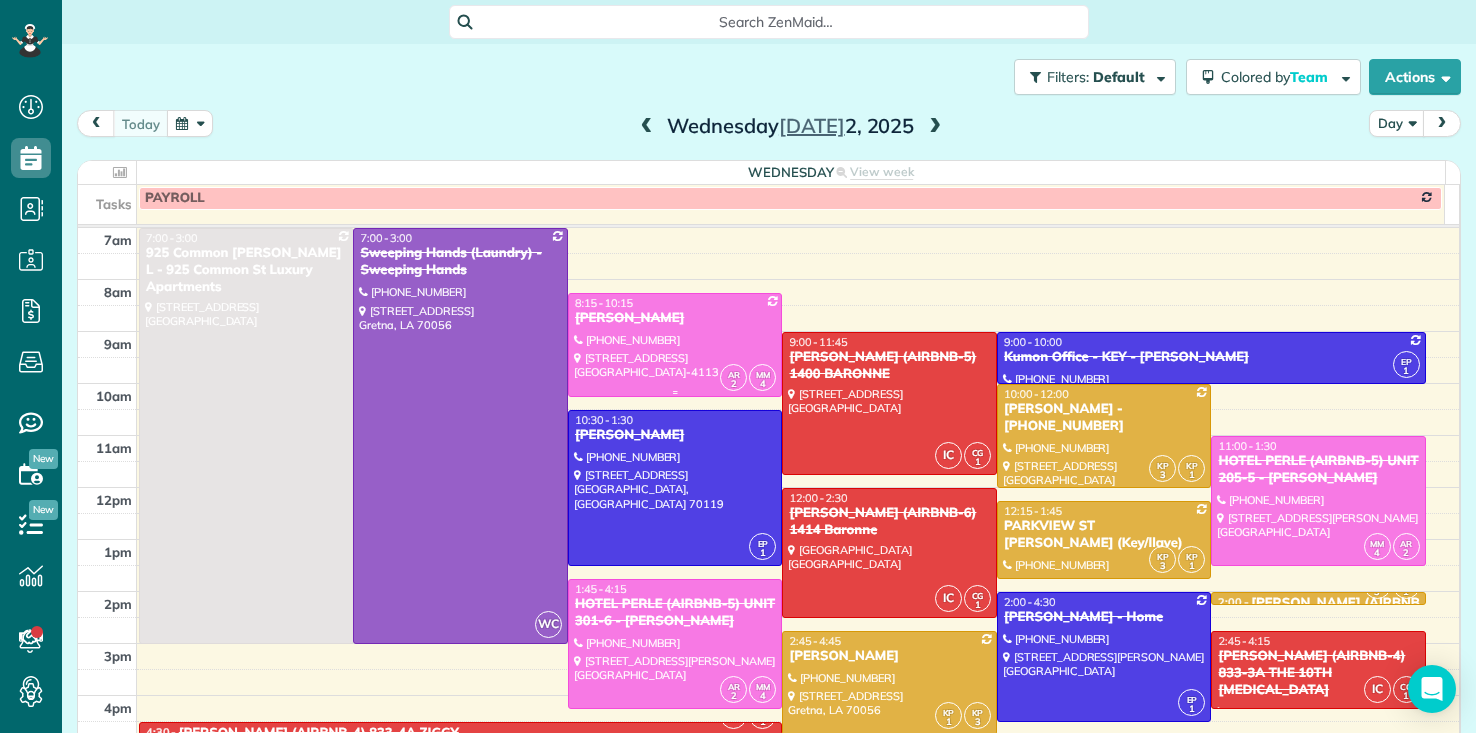 click on "[PERSON_NAME]" at bounding box center (675, 318) 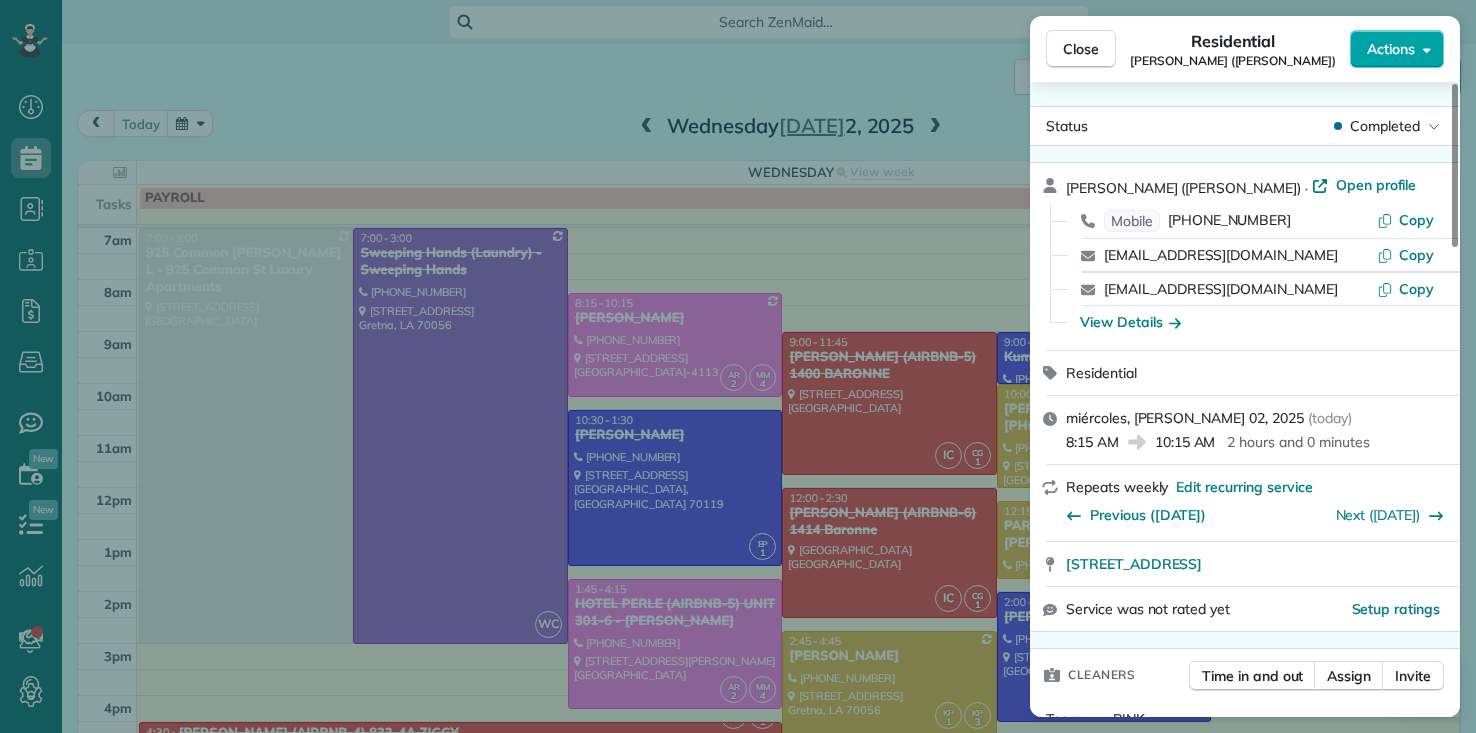 click on "Actions" at bounding box center (1397, 49) 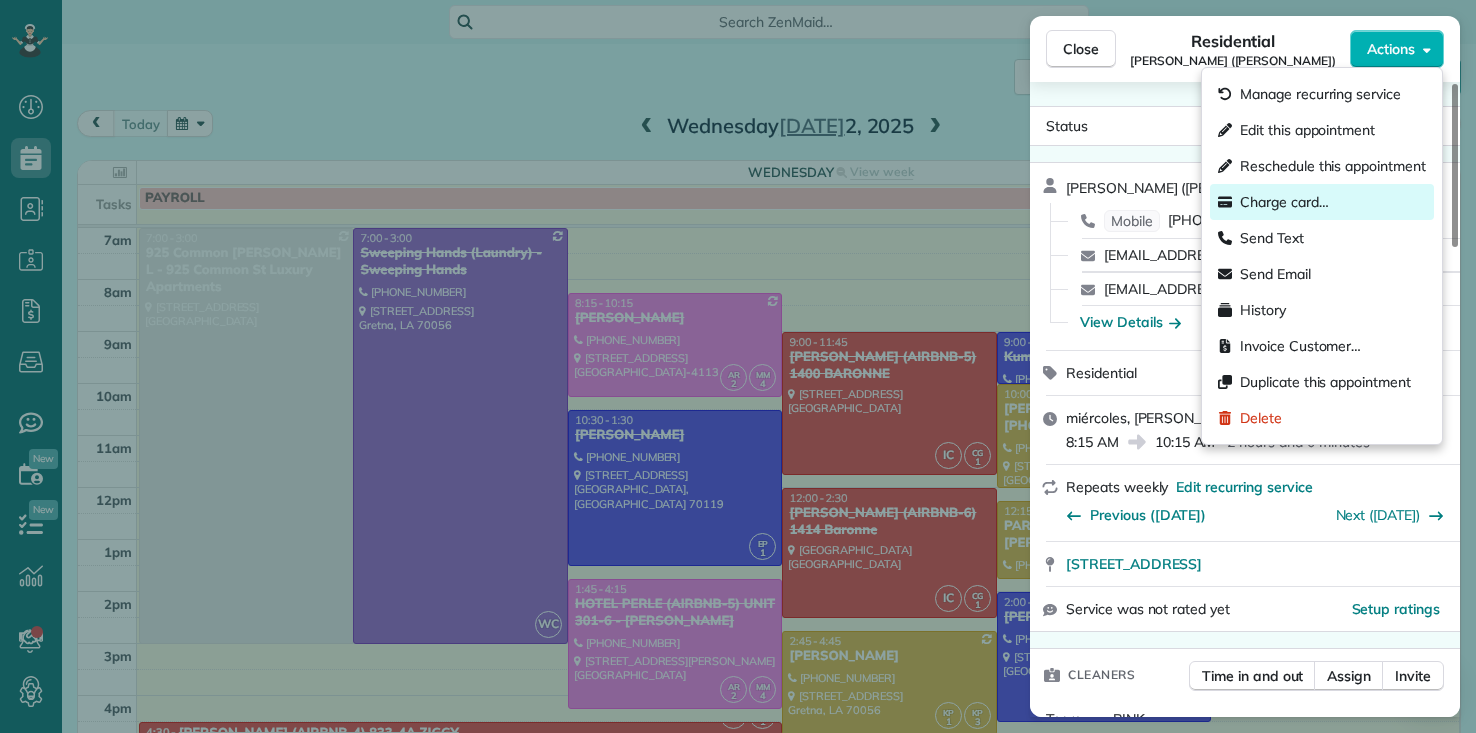 click on "Charge card…" at bounding box center (1284, 202) 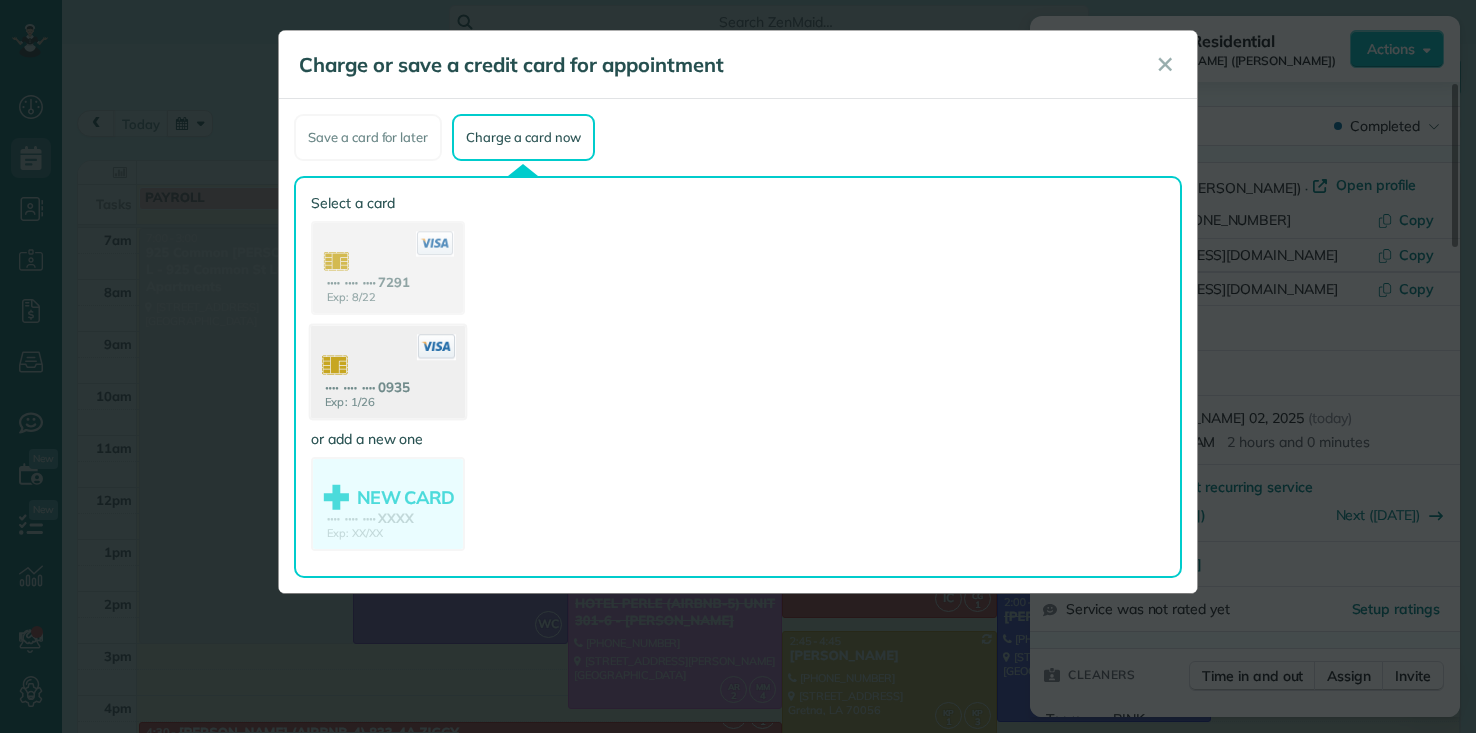 click 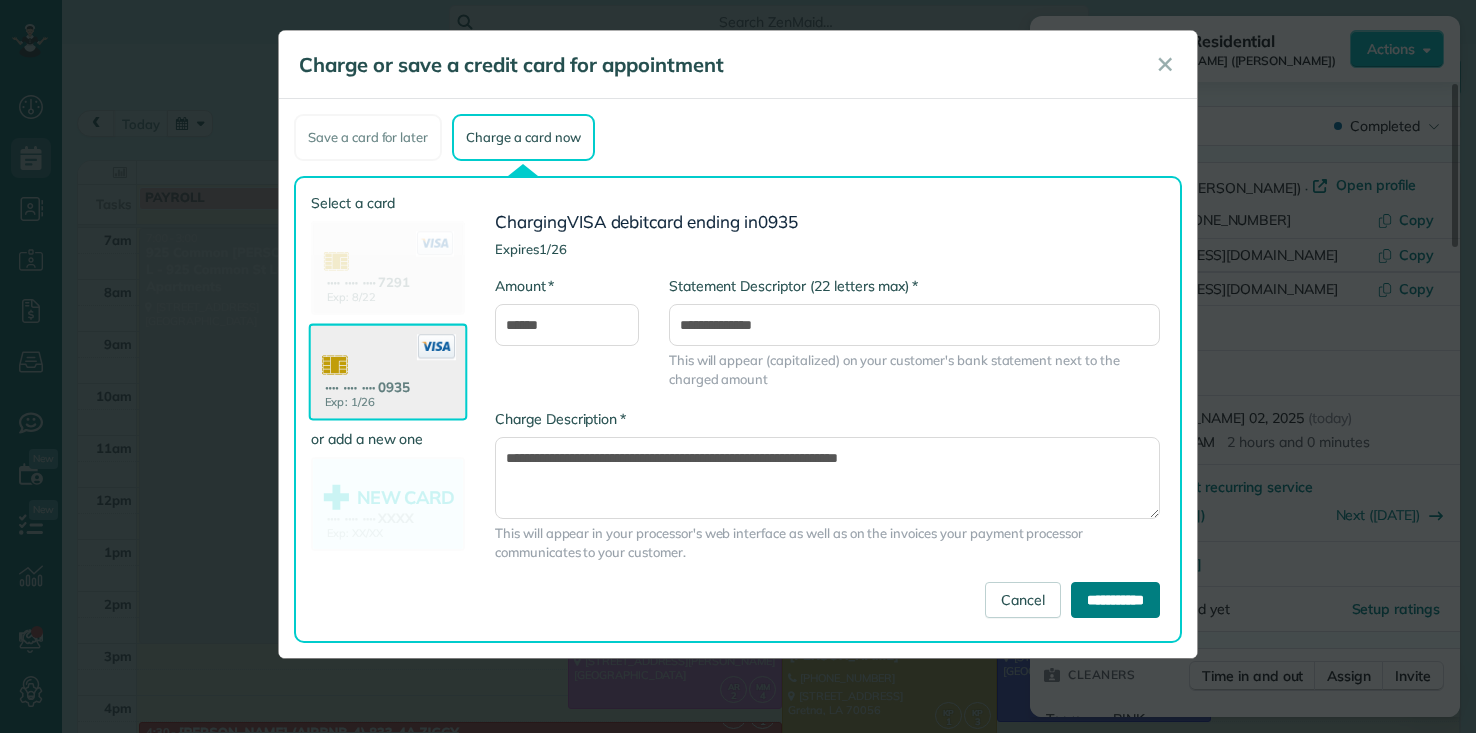 click on "**********" at bounding box center [1115, 600] 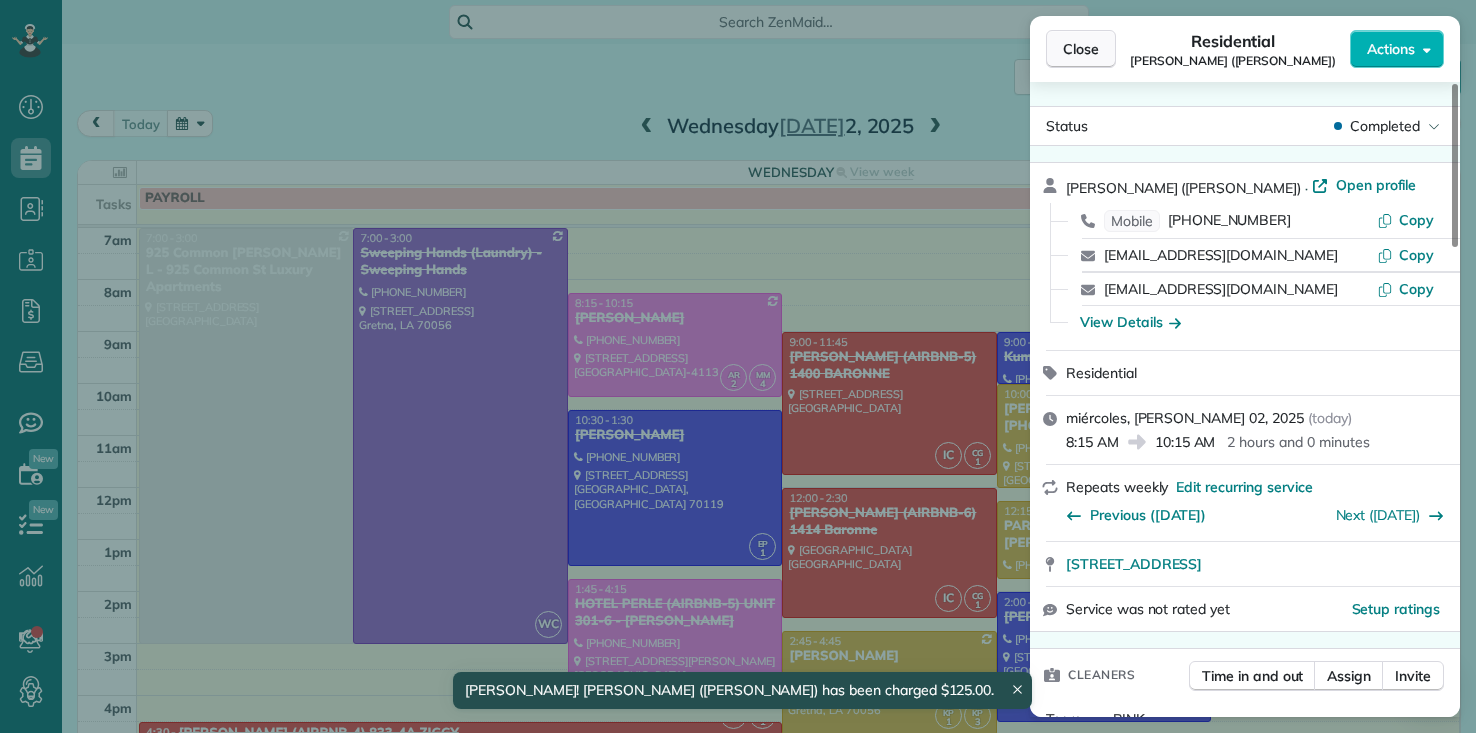 click on "Close" at bounding box center (1081, 49) 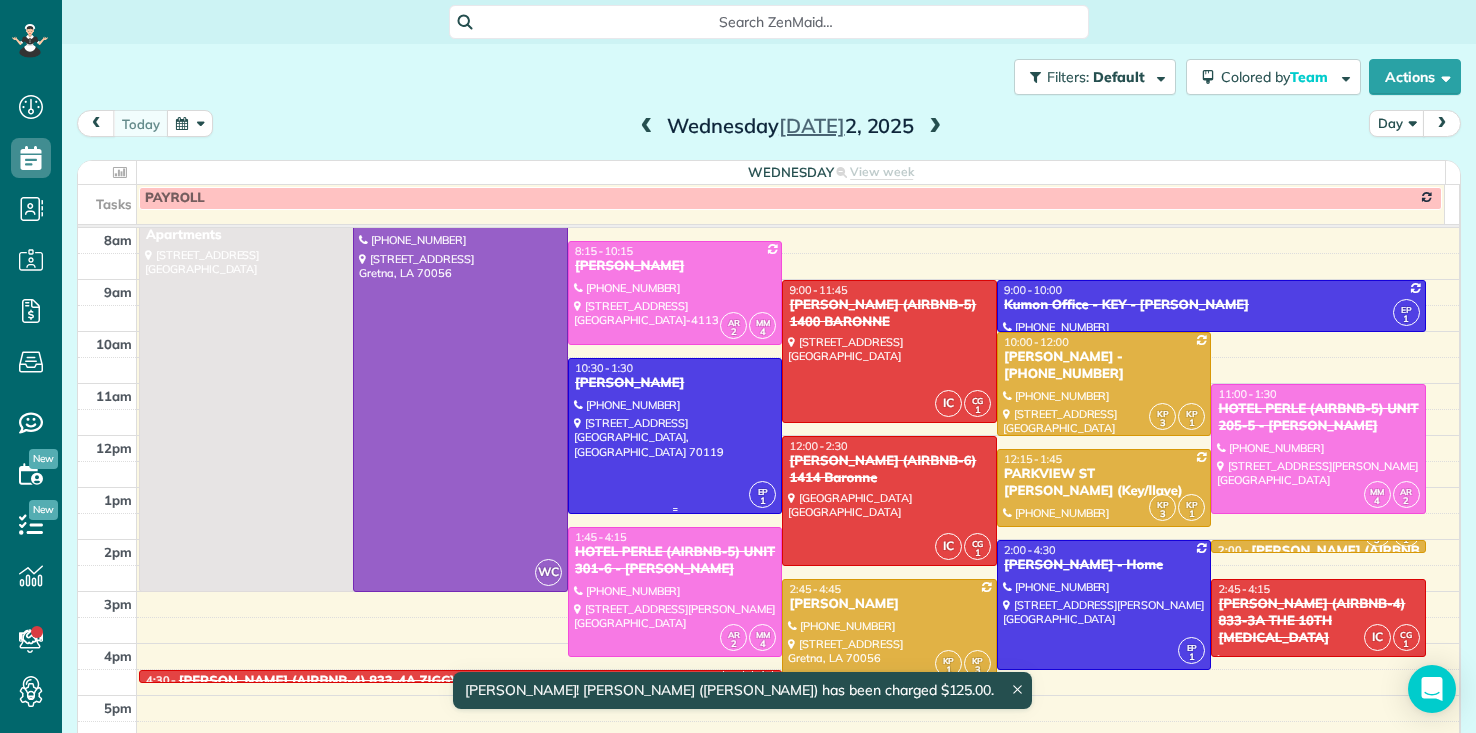 scroll, scrollTop: 100, scrollLeft: 0, axis: vertical 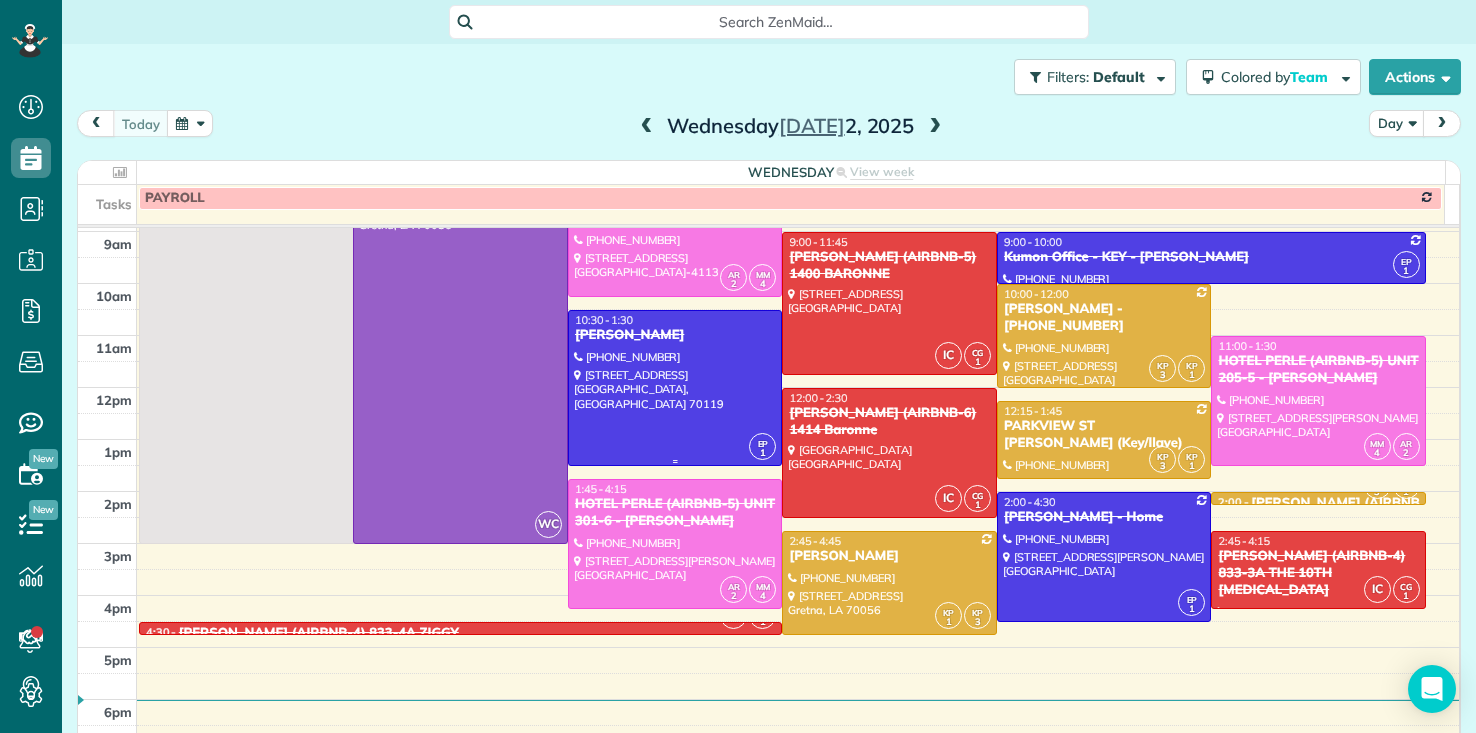 click at bounding box center (675, 388) 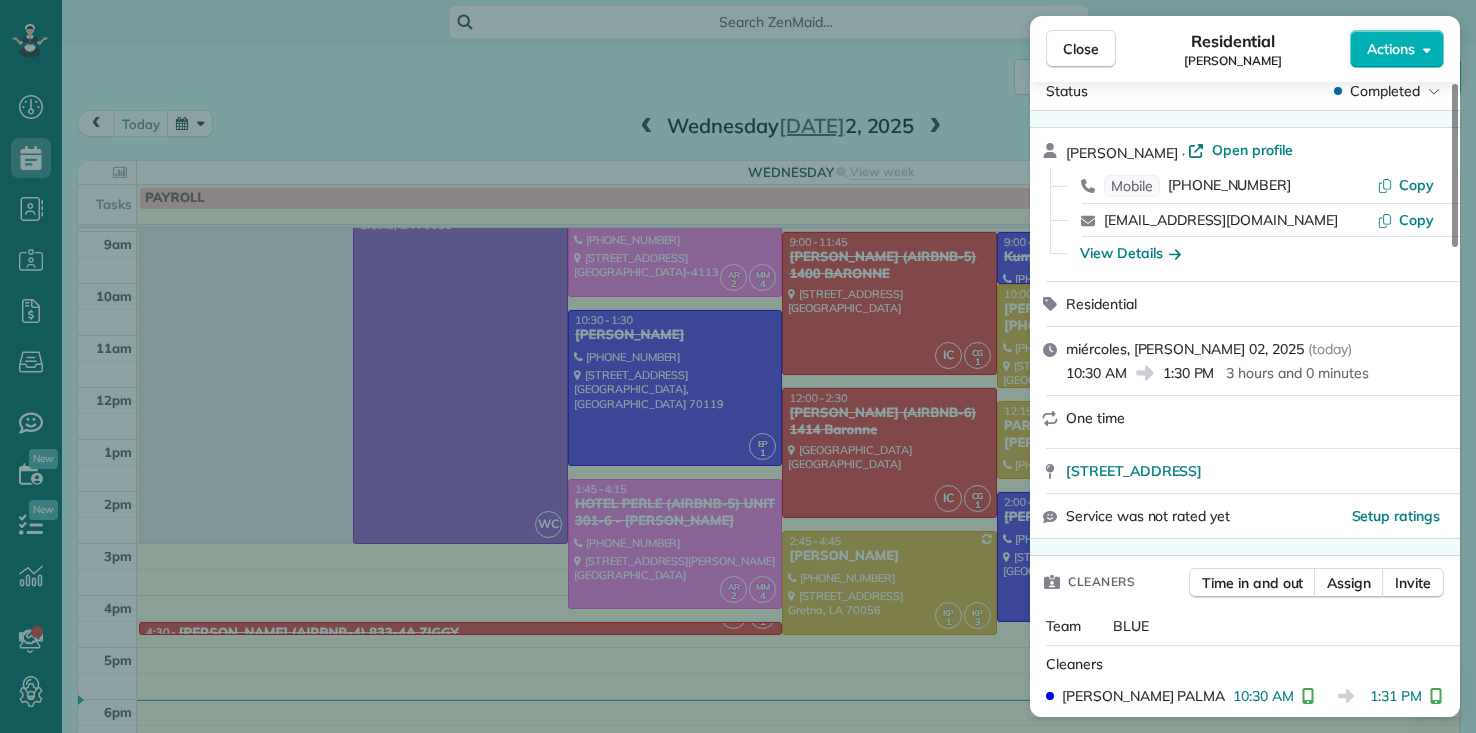 scroll, scrollTop: 0, scrollLeft: 0, axis: both 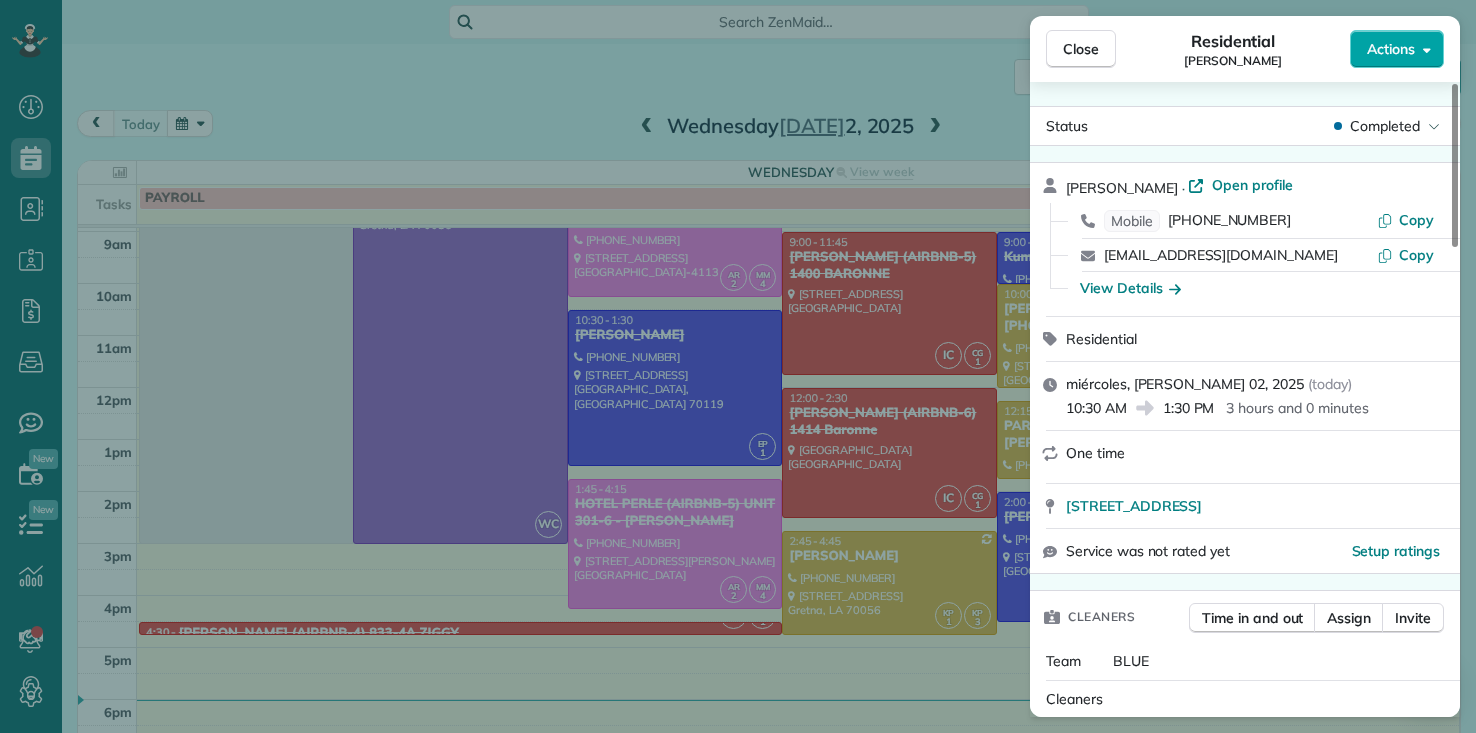 click on "Actions" at bounding box center [1391, 49] 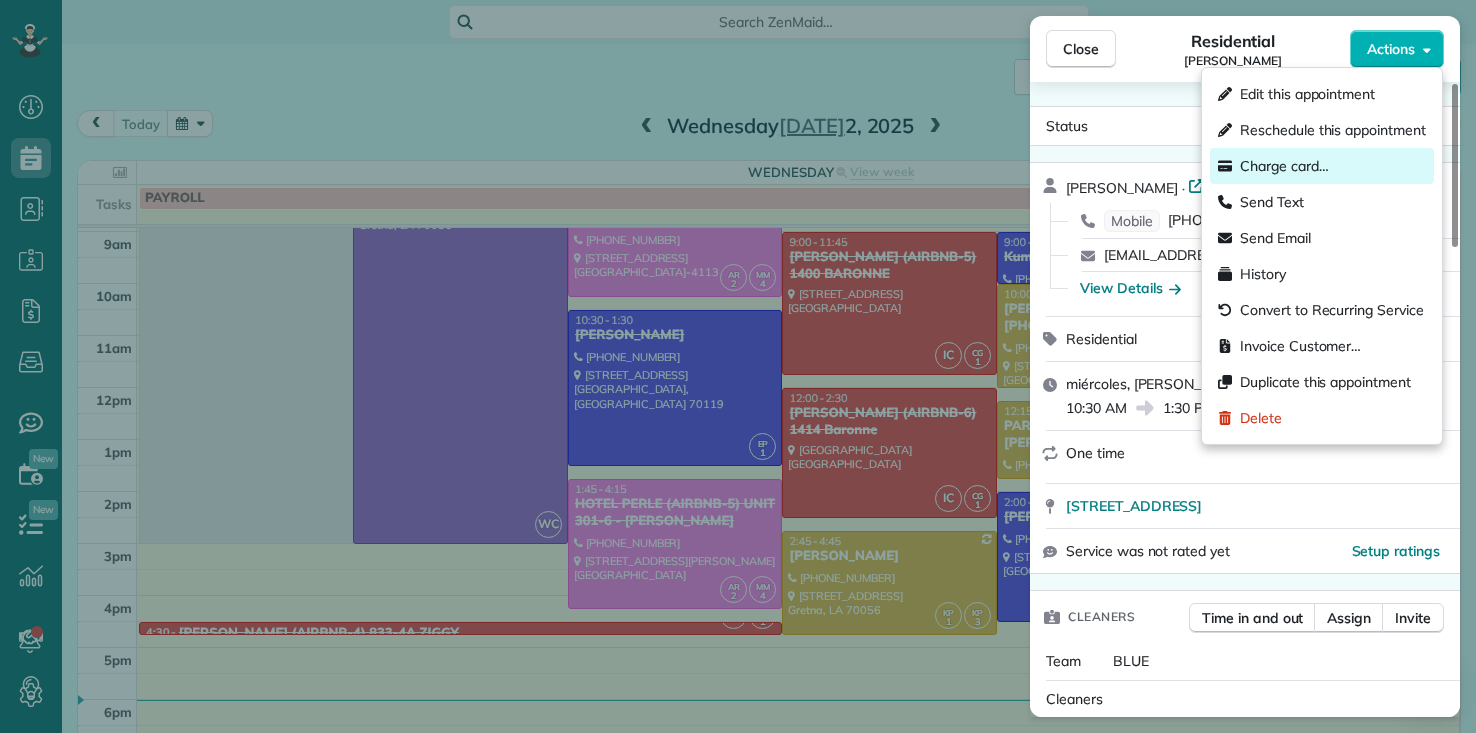 click on "Charge card…" at bounding box center (1284, 166) 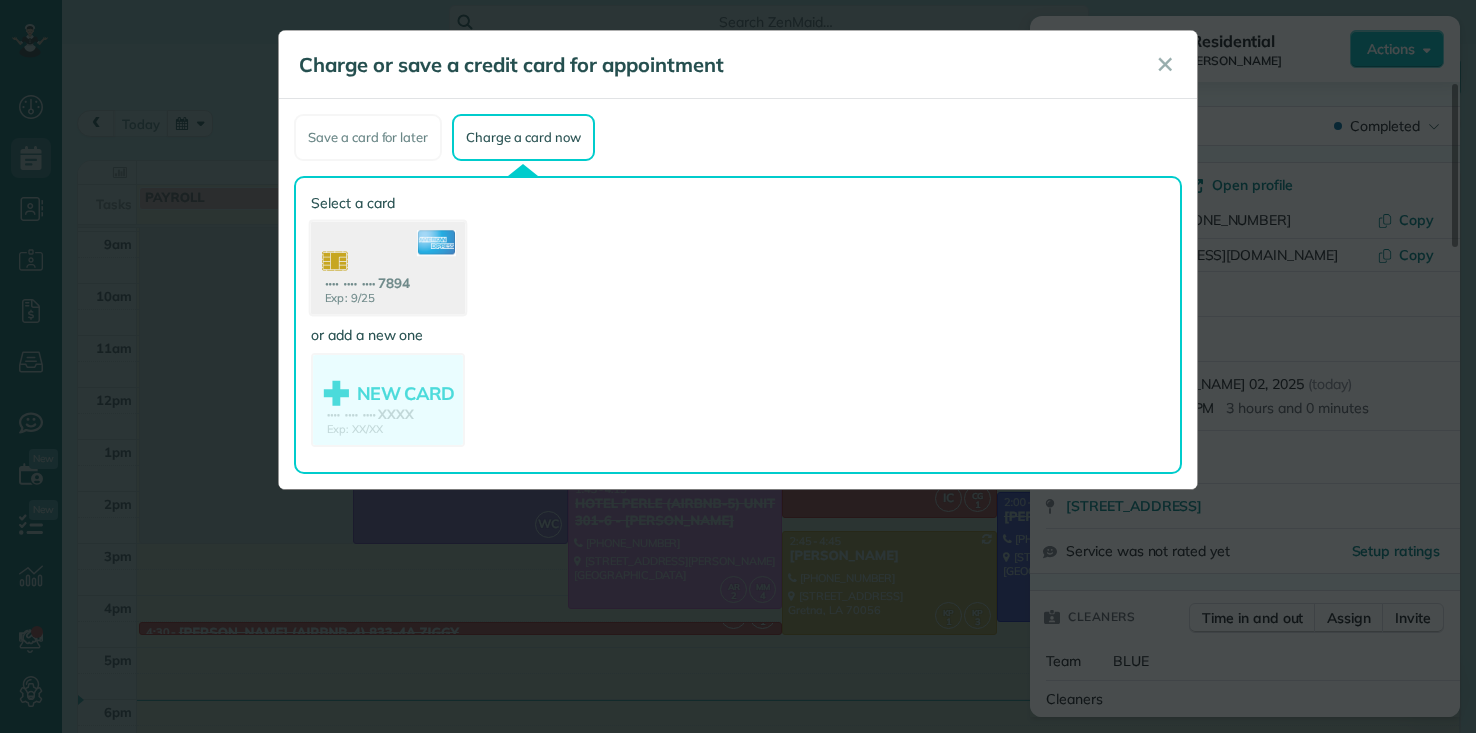 click 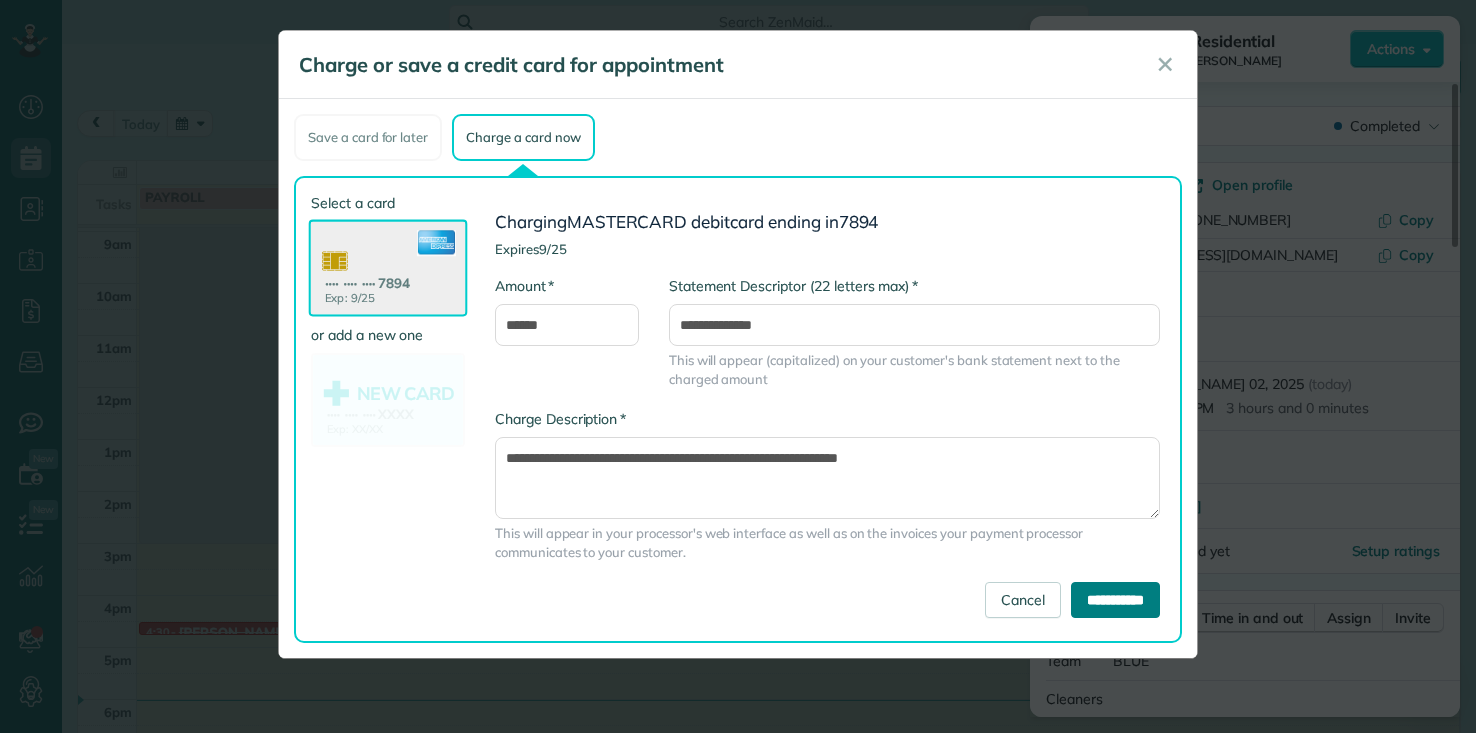 click on "**********" at bounding box center [1115, 600] 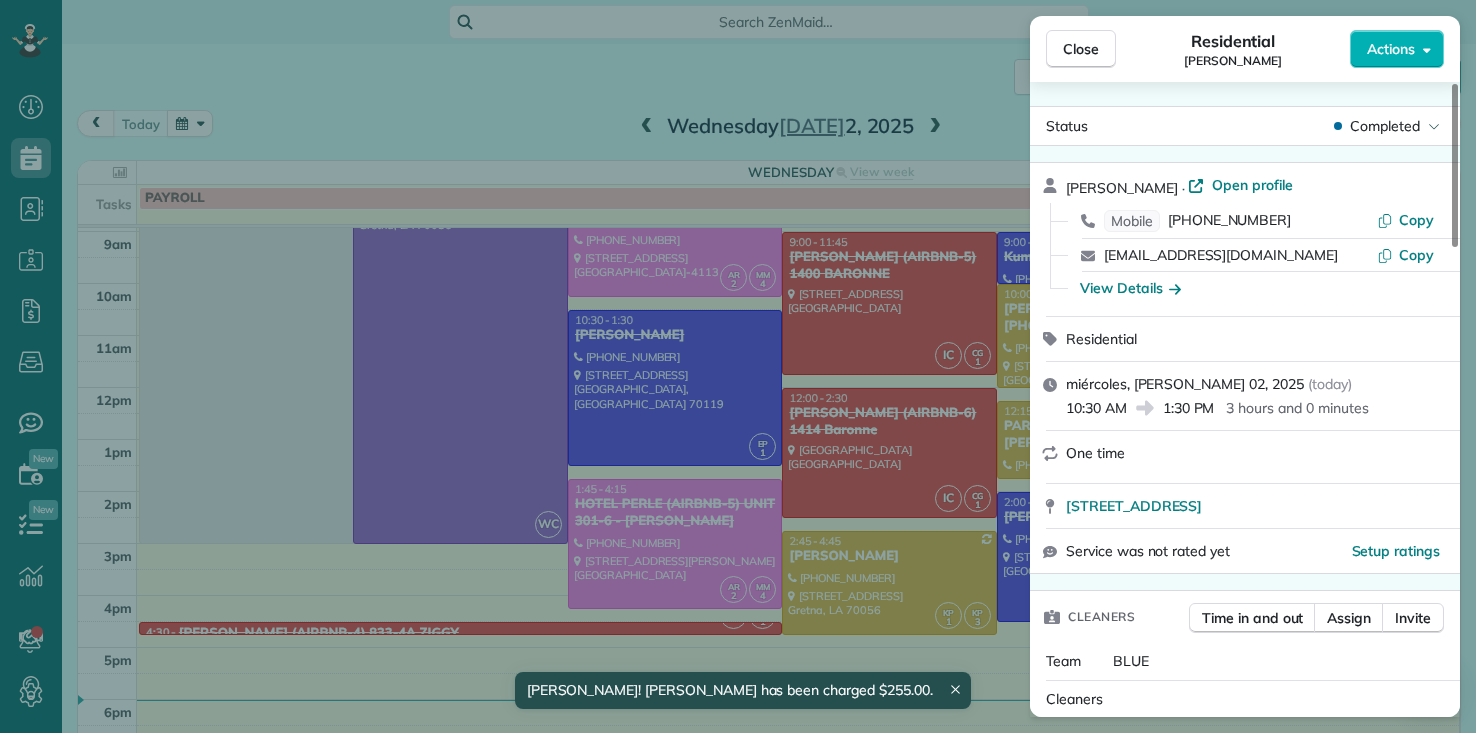 click on "Close Residential Norman White Actions Status Completed Norman White · Open profile Mobile (504) 655-2150 Copy normwhite0714@gmail.com Copy View Details Residential miércoles, julio 02, 2025 ( today ) 10:30 AM 1:30 PM 3 hours and 0 minutes One time 3000 Tulane Avenue (Apt 422) New Orleans LA 70119 Service was not rated yet Setup ratings Cleaners Time in and out Assign Invite Team BLUE Cleaners EUNICE   PALMA 10:30 AM 1:31 PM Checklist Try Now Keep this appointment up to your standards. Stay on top of every detail, keep your cleaners organised, and your client happy. Assign a checklist Watch a 5 min demo Billing Billing actions Price $255.00 Overcharge $0.00 Discount $0.00 Coupon discount - Primary tax - Secondary tax - Total appointment price $255.00 Tips collected New feature! $0.00 Paid by card Total including tip $255.00 Get paid online in no-time! Send an invoice and reward your cleaners with tips Charge customer credit card Appointment custom fields No custom fields to display Work items Notes 1 0 ( )" at bounding box center (738, 366) 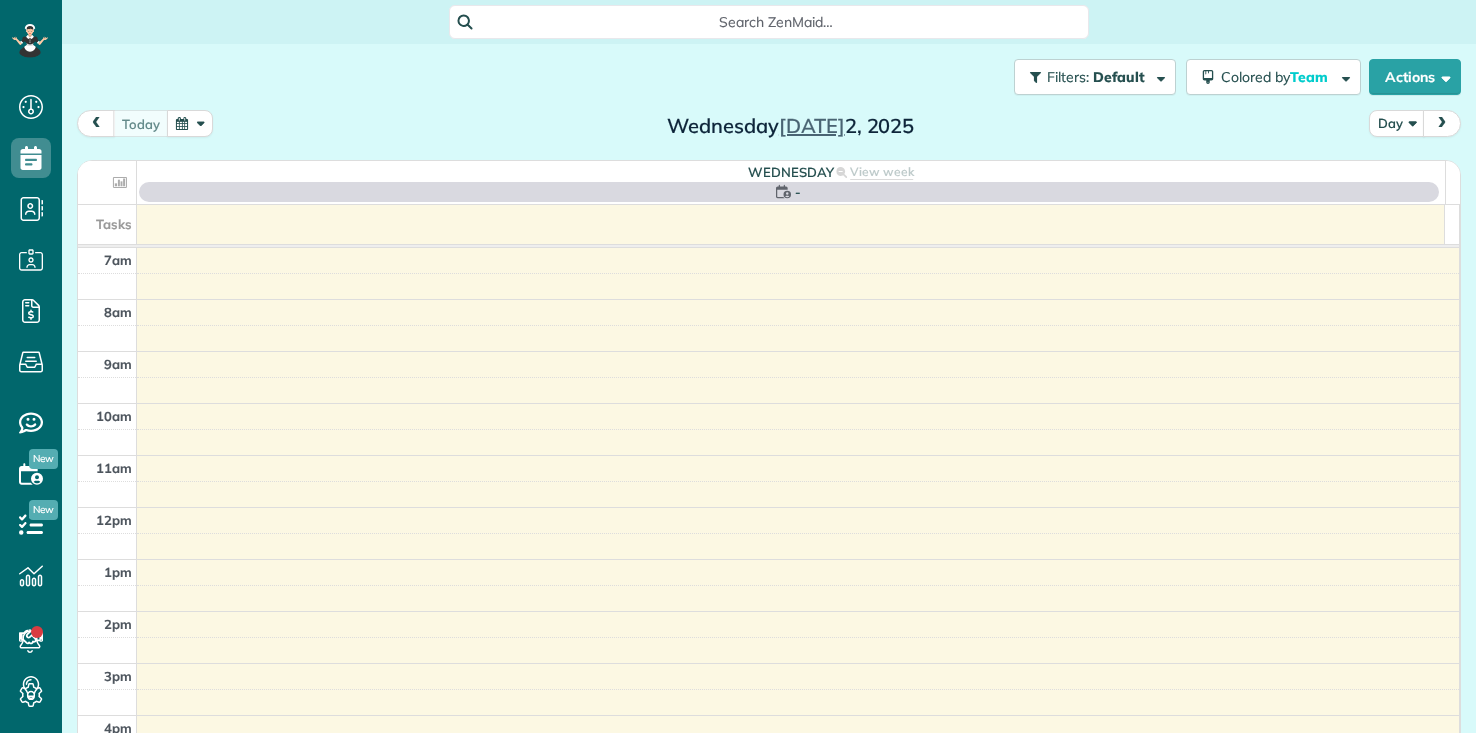 scroll, scrollTop: 0, scrollLeft: 0, axis: both 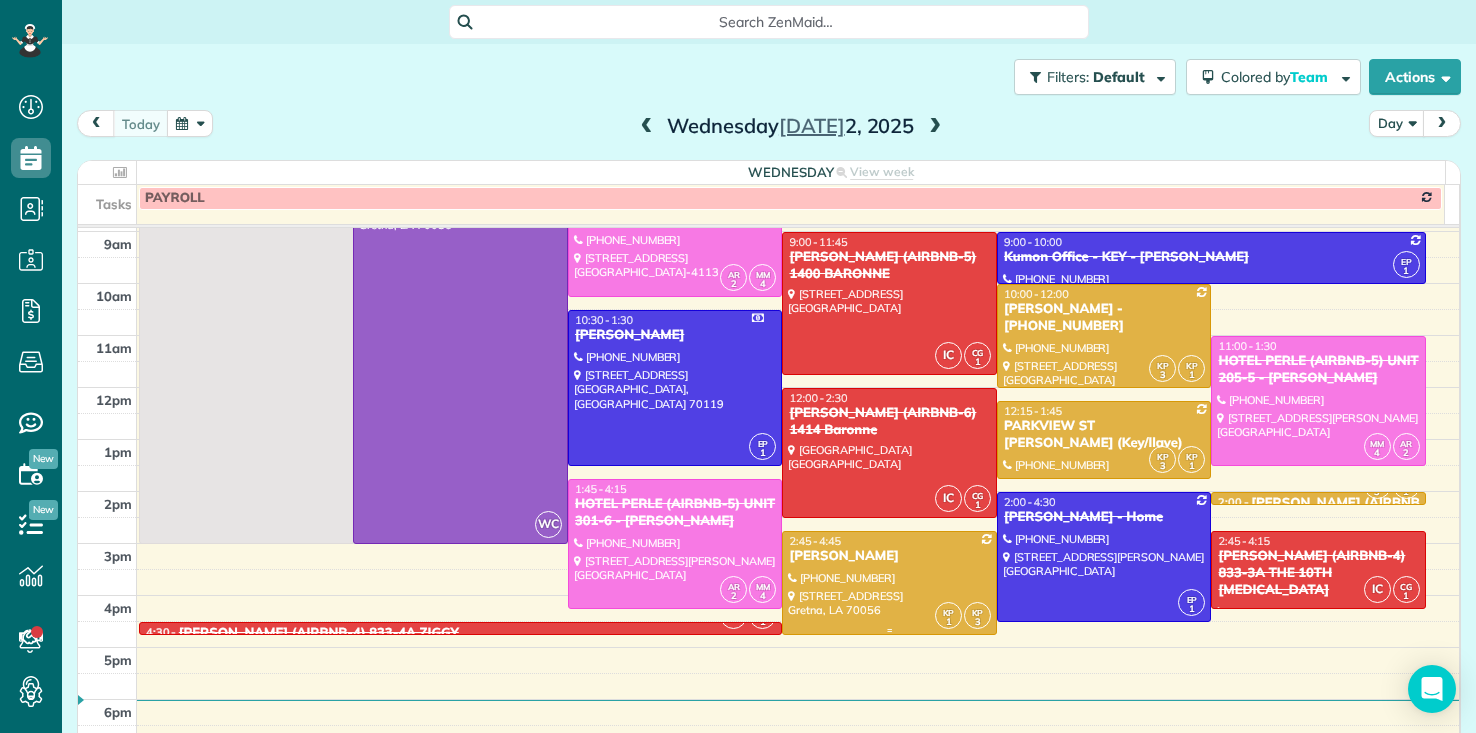 click on "[PERSON_NAME]" at bounding box center (889, 556) 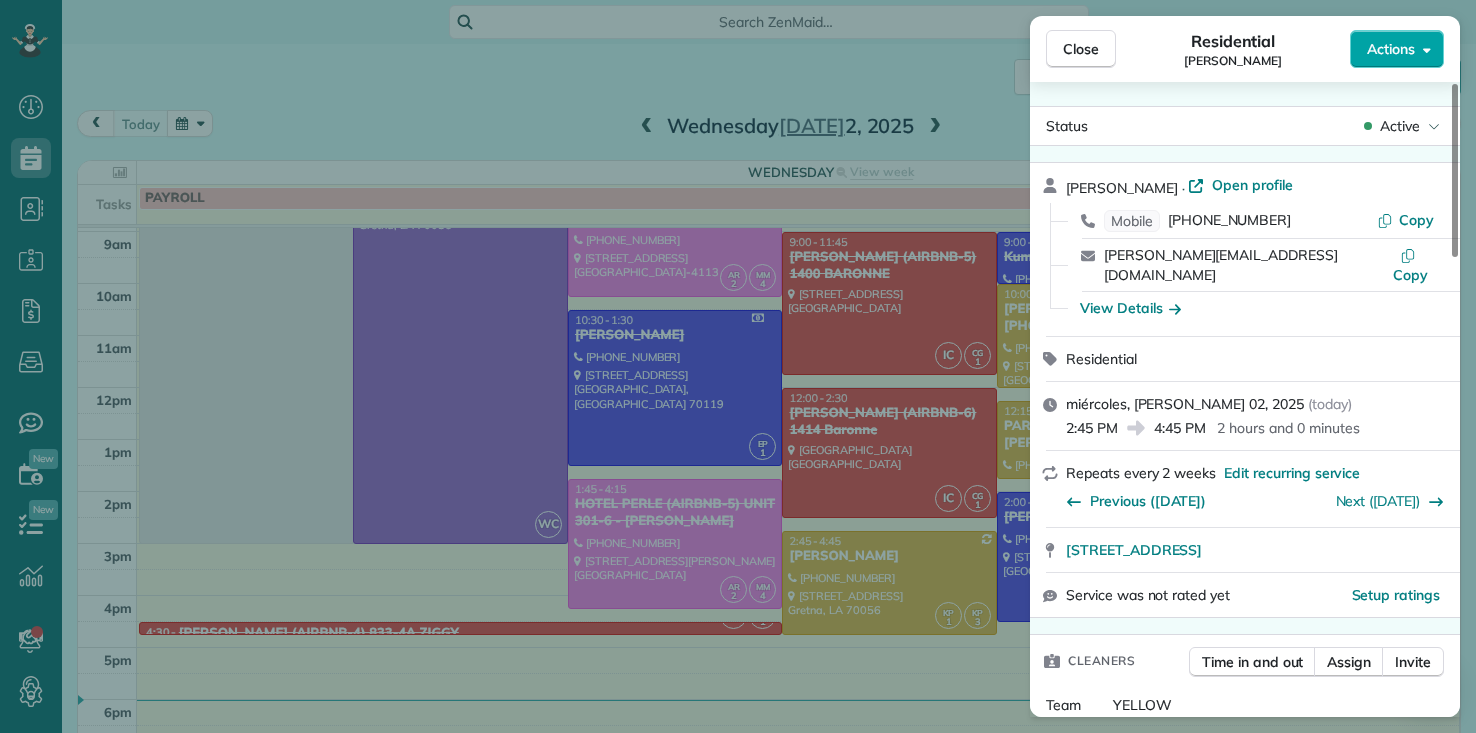 click on "Actions" at bounding box center (1391, 49) 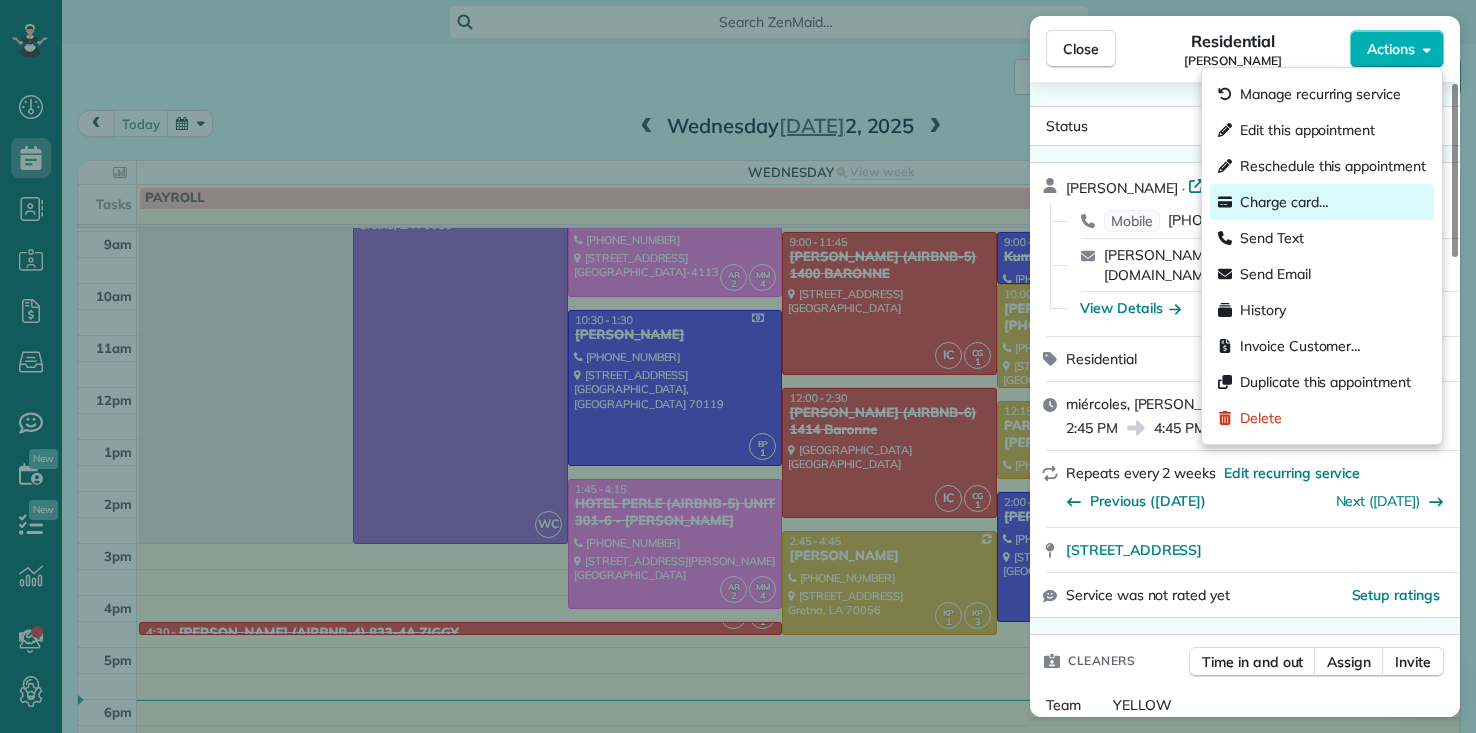 click on "Charge card…" at bounding box center [1284, 202] 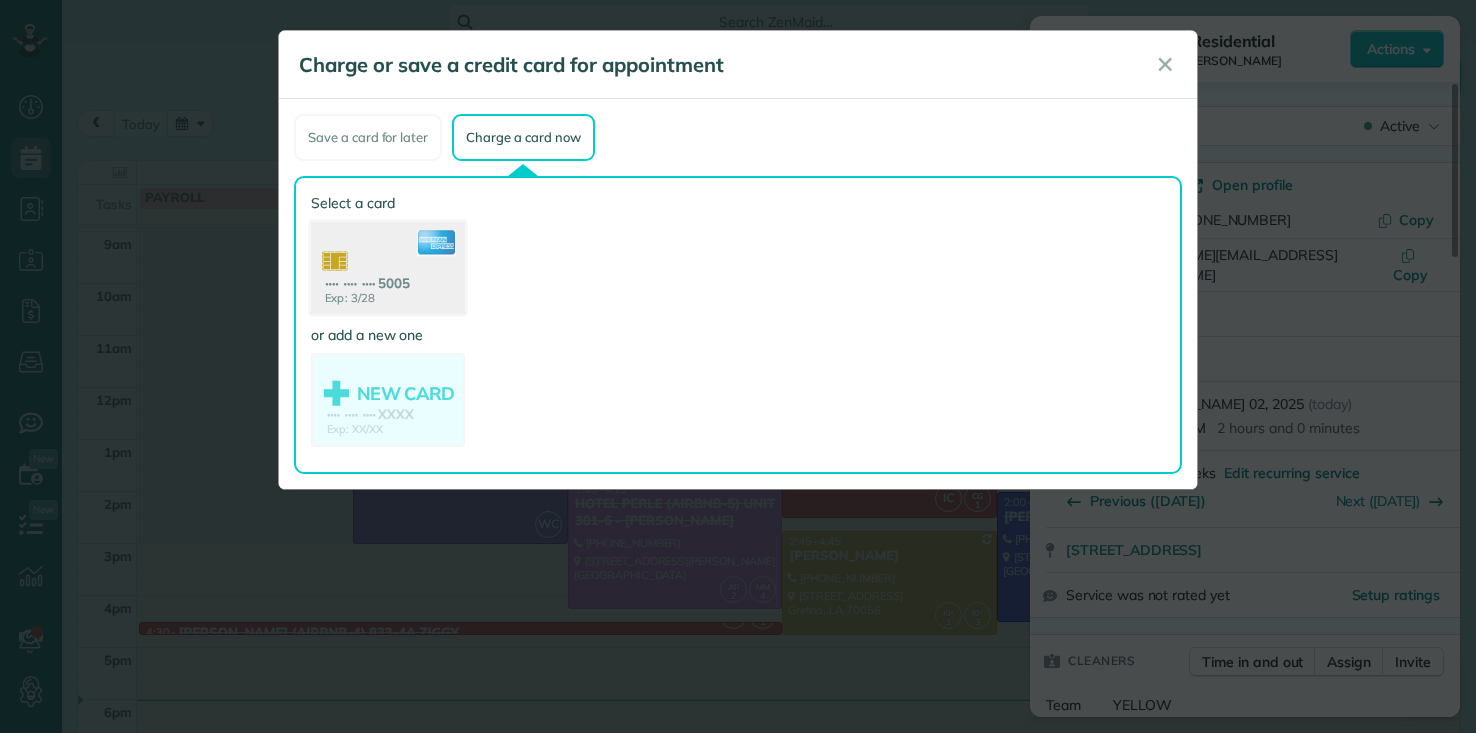 click 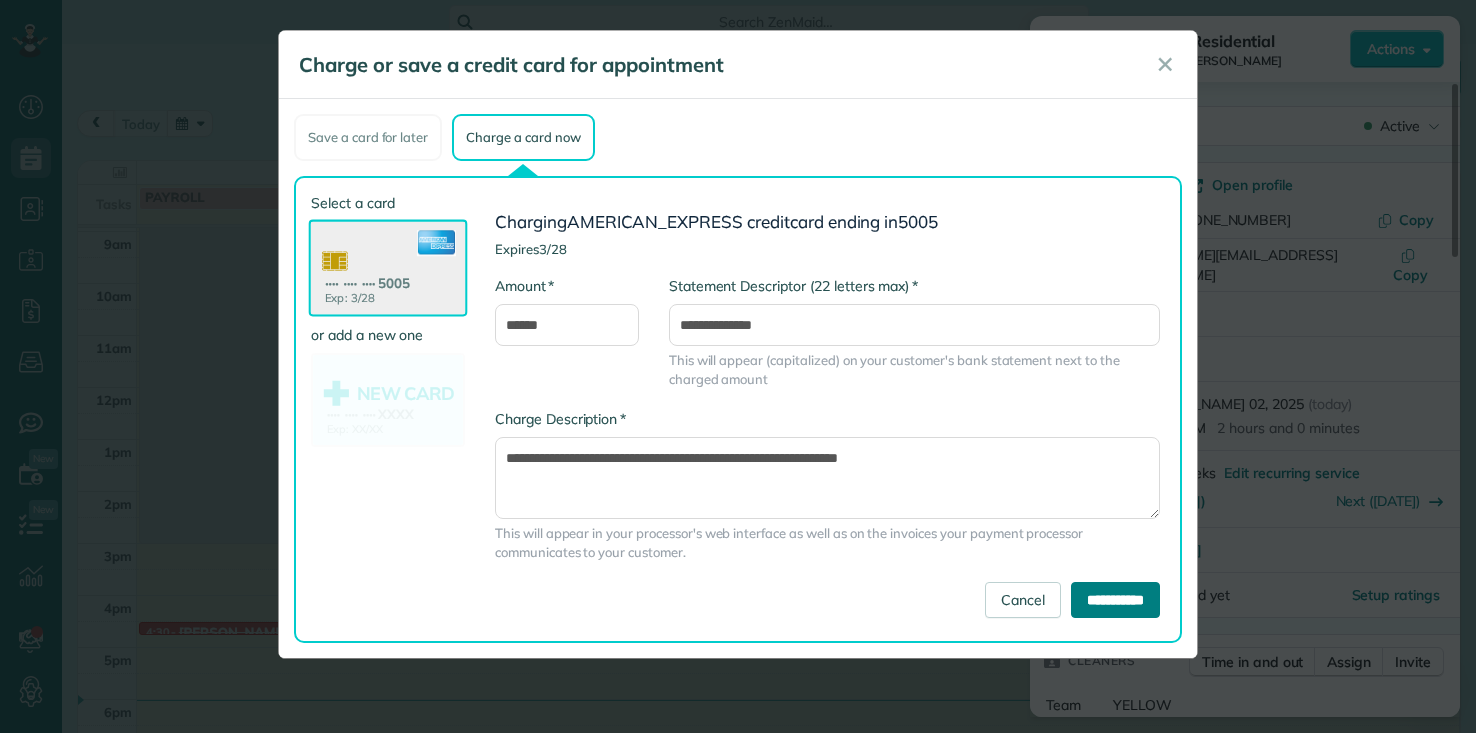 click on "**********" at bounding box center [1115, 600] 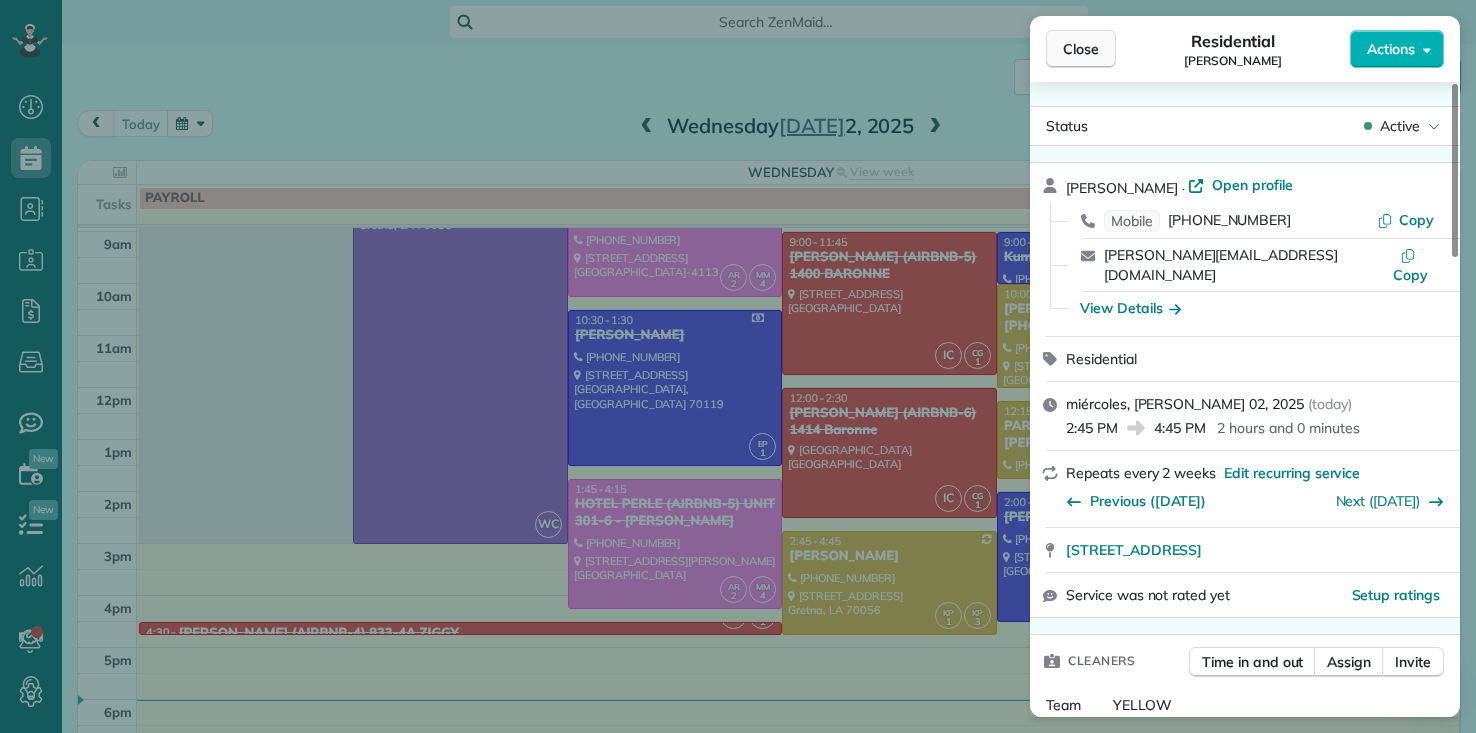 click on "Close" at bounding box center [1081, 49] 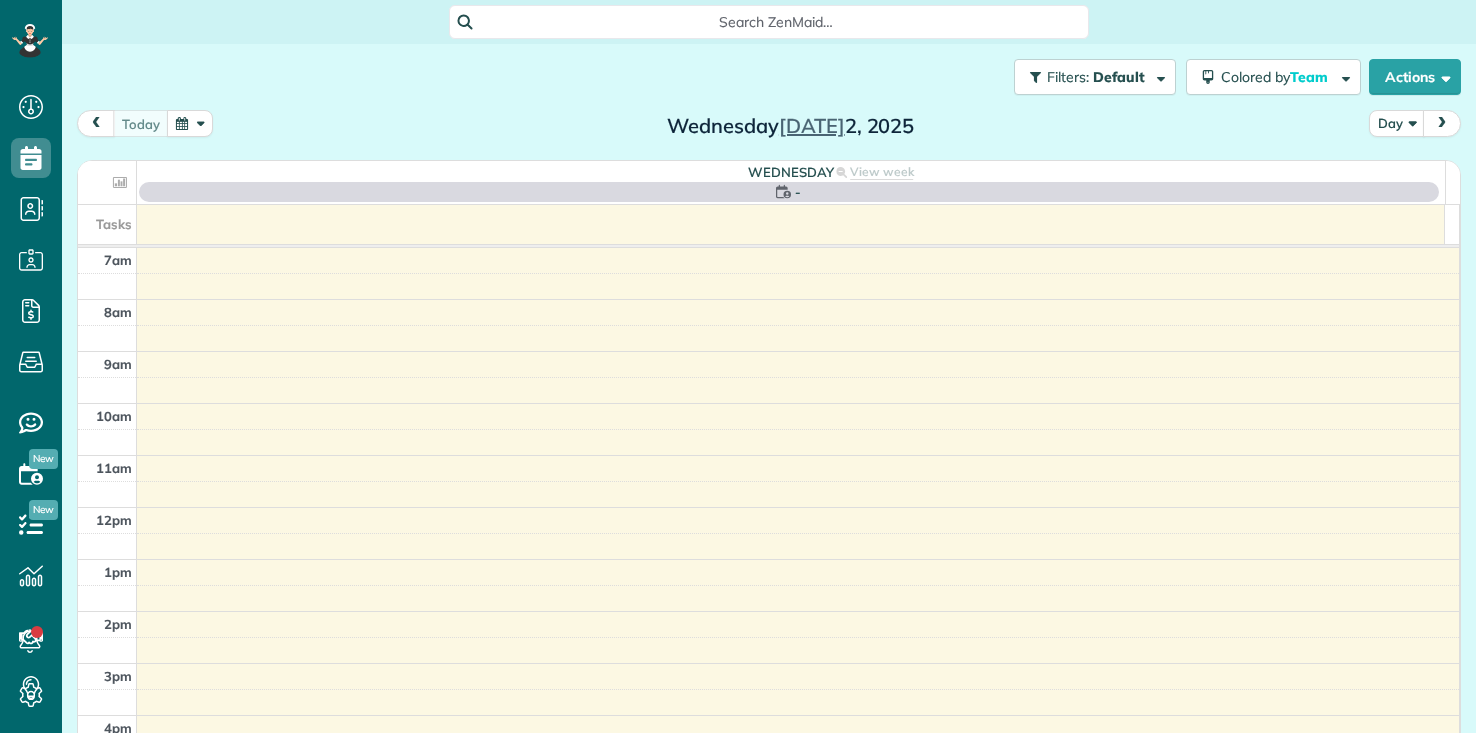 scroll, scrollTop: 0, scrollLeft: 0, axis: both 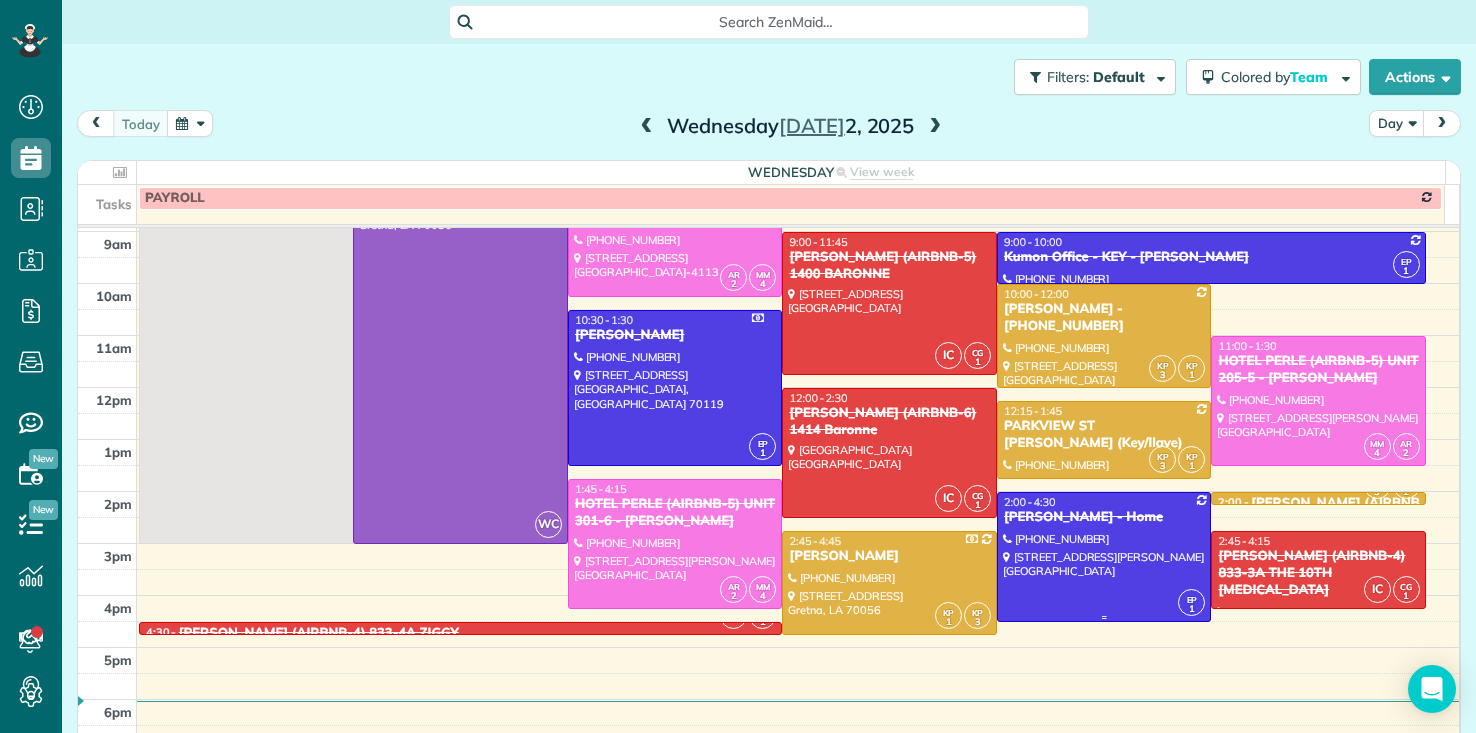 click at bounding box center (1104, 557) 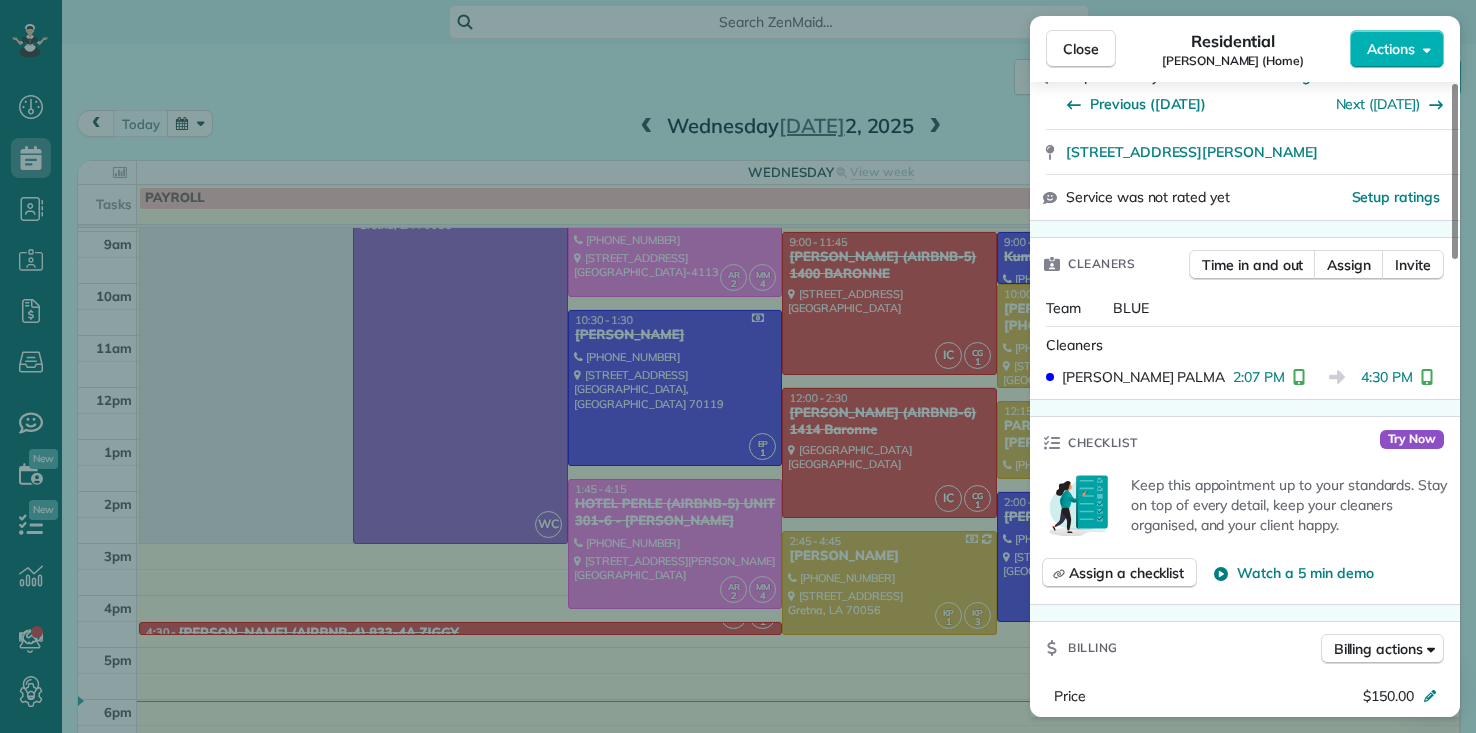 scroll, scrollTop: 0, scrollLeft: 0, axis: both 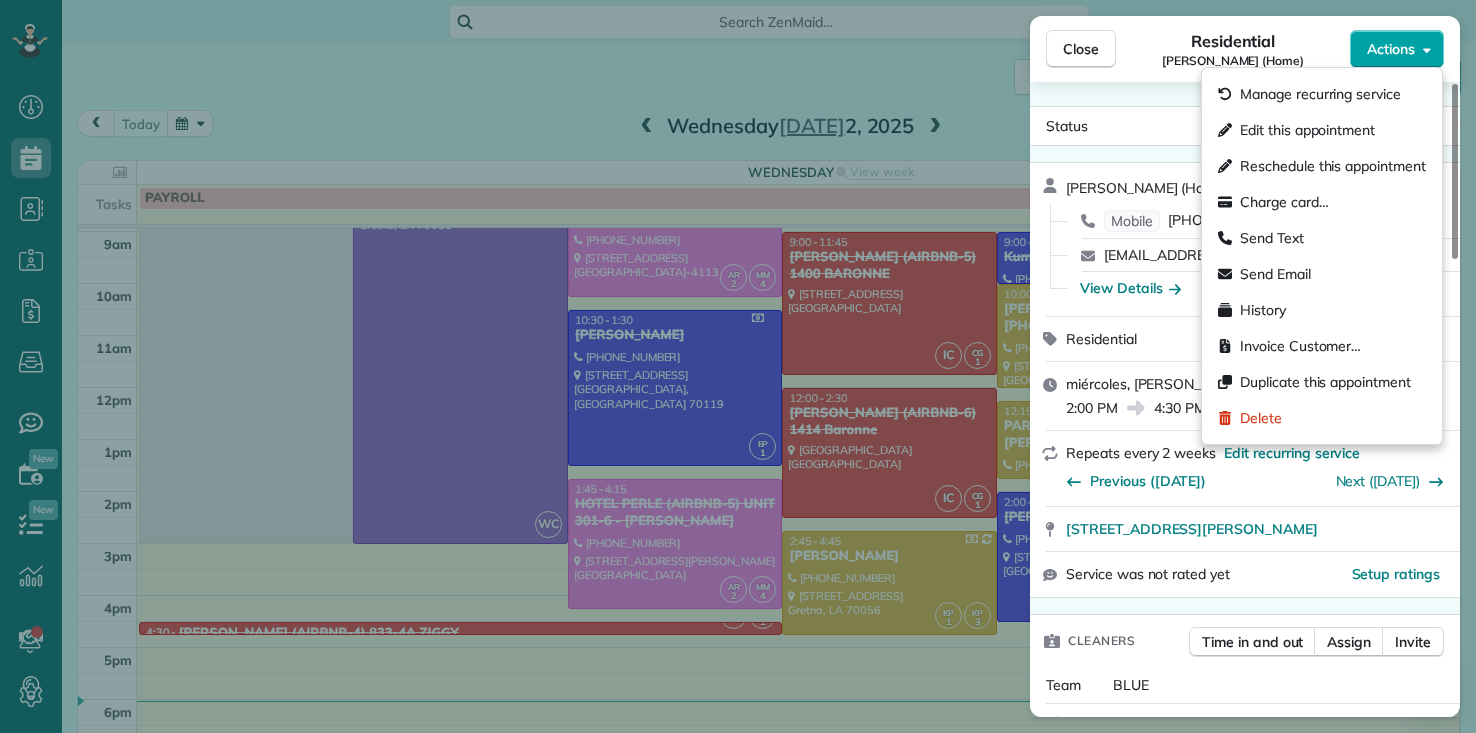click on "Actions" at bounding box center (1397, 49) 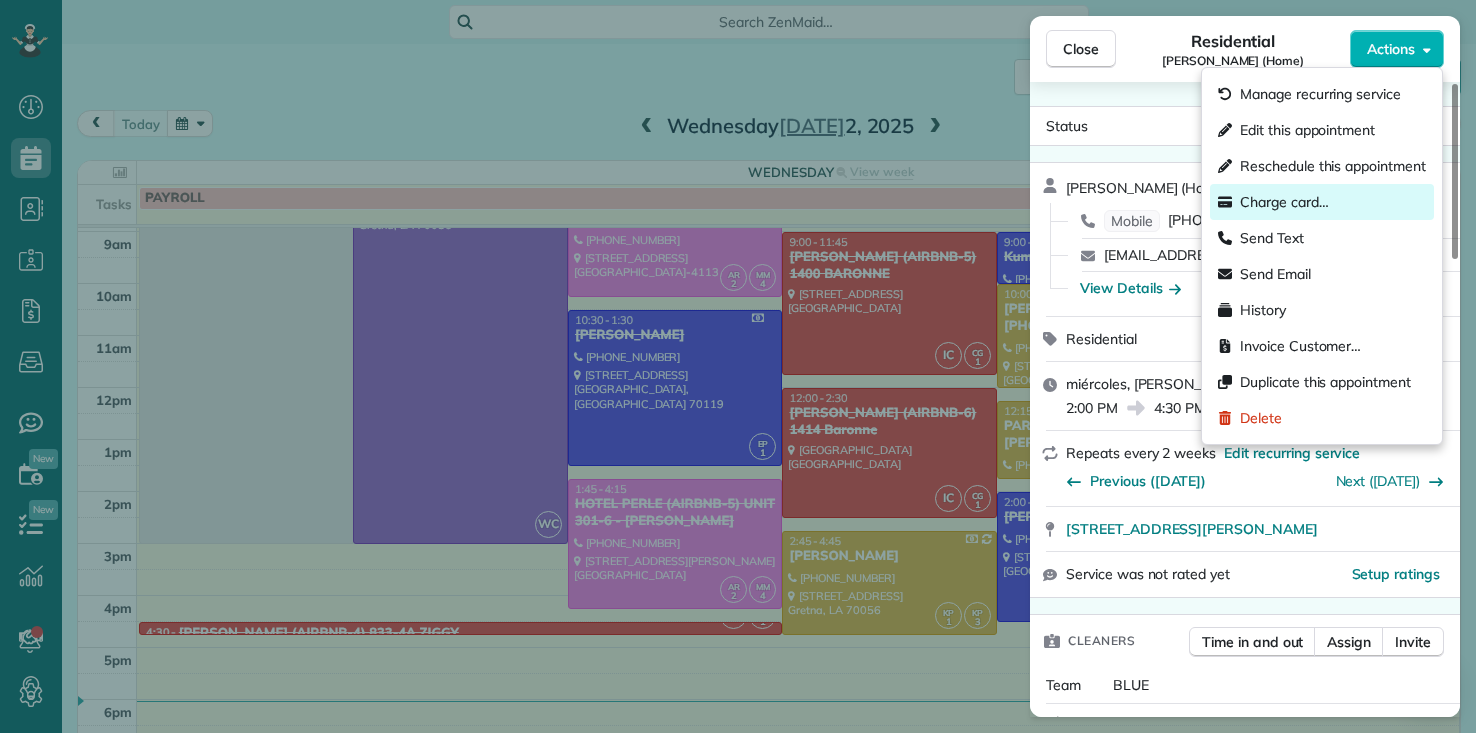 click on "Charge card…" at bounding box center (1284, 202) 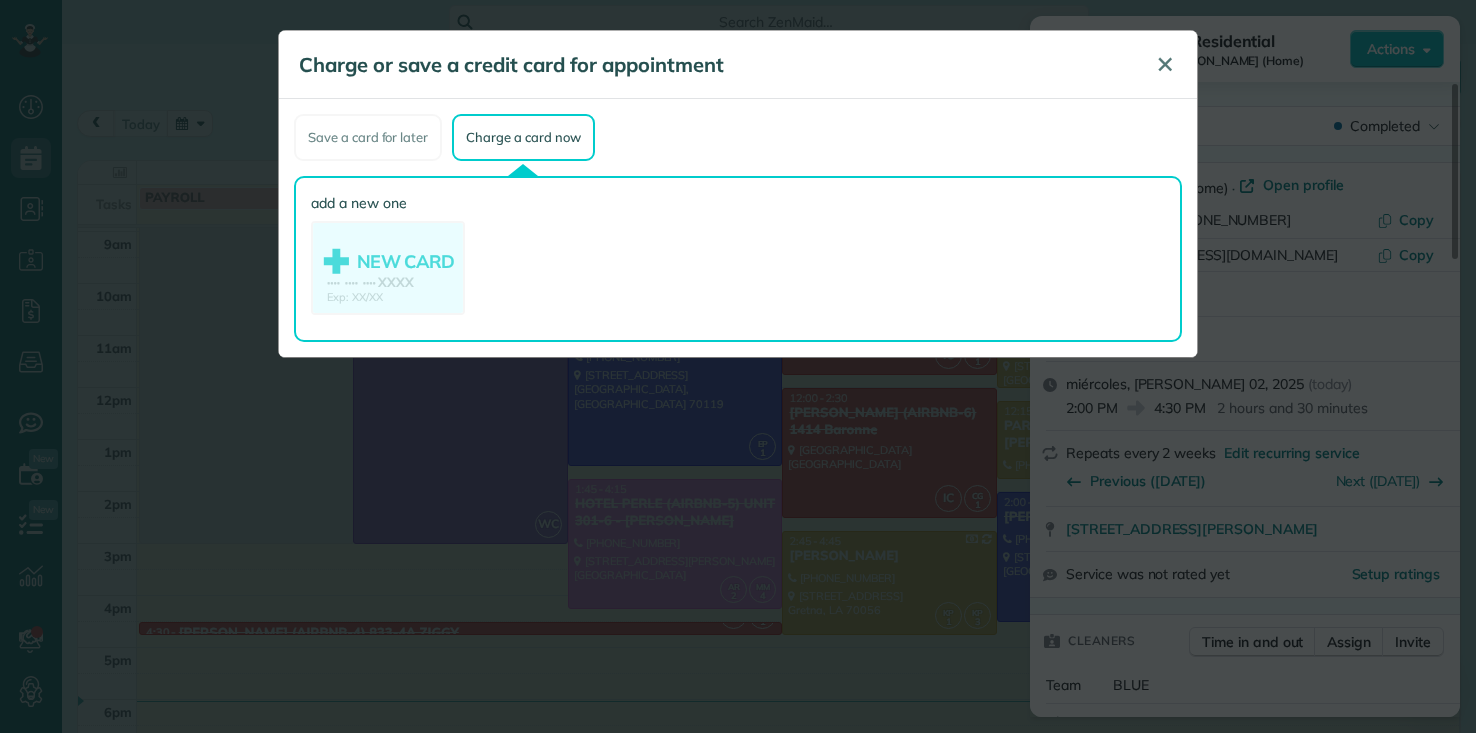 click on "✕" at bounding box center [1165, 64] 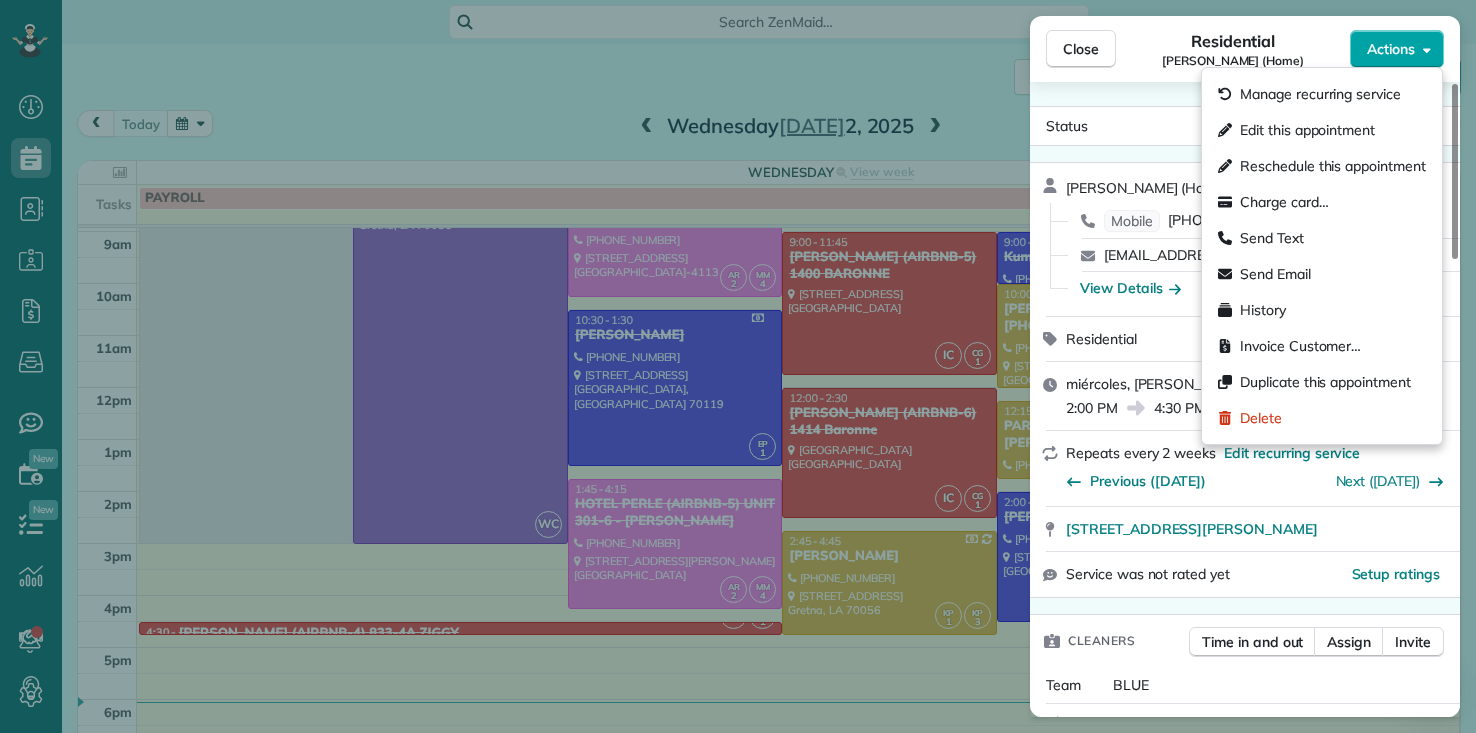 click on "Actions" at bounding box center (1391, 49) 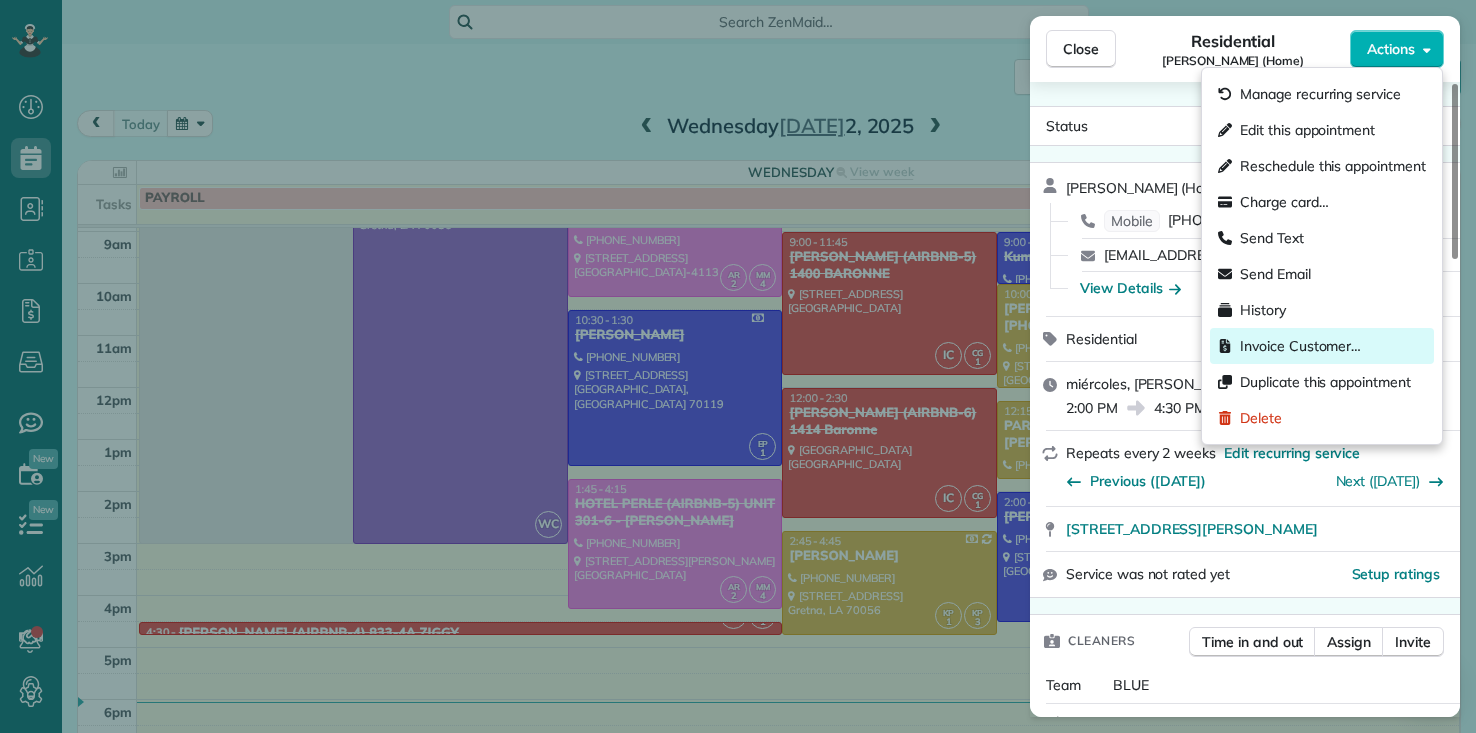 click on "Invoice Customer…" at bounding box center [1300, 346] 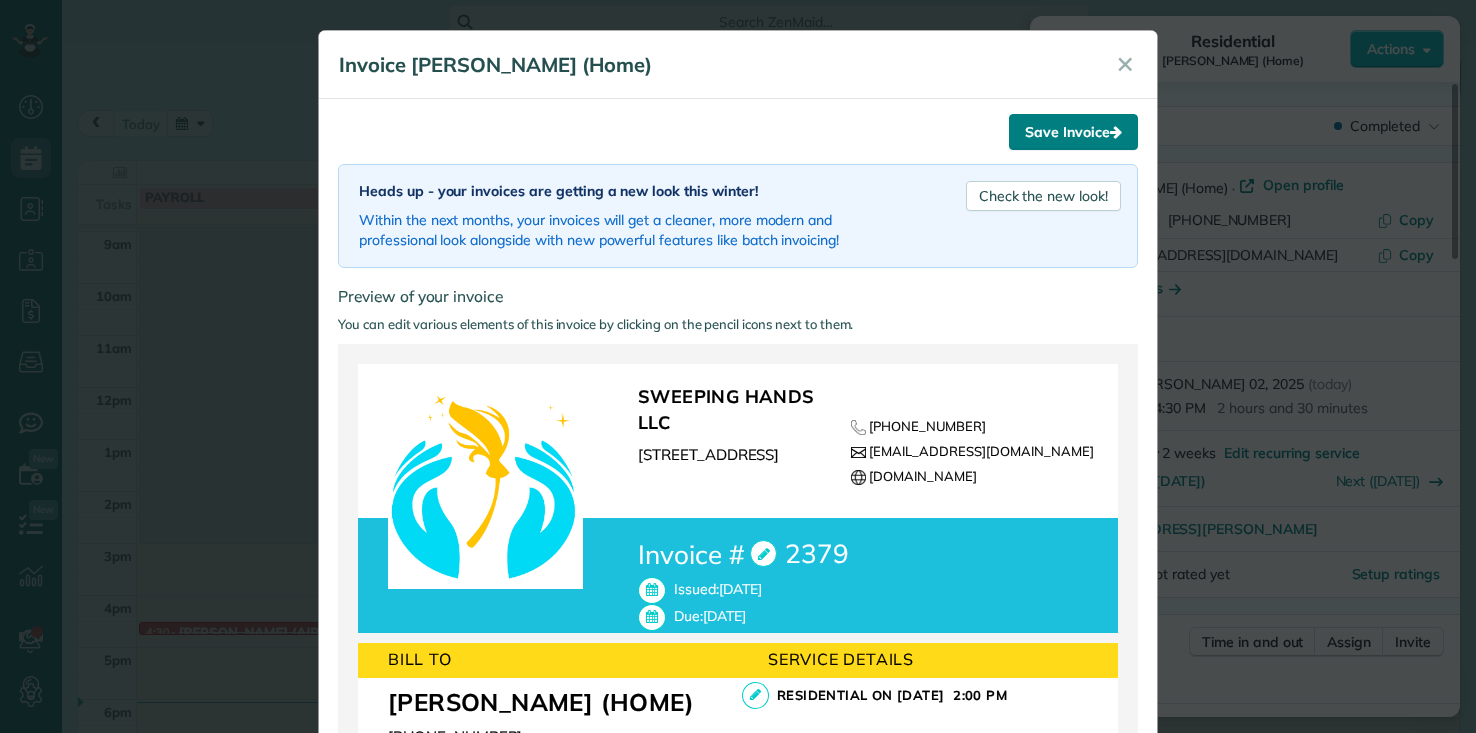 click on "Save Invoice" at bounding box center [1073, 132] 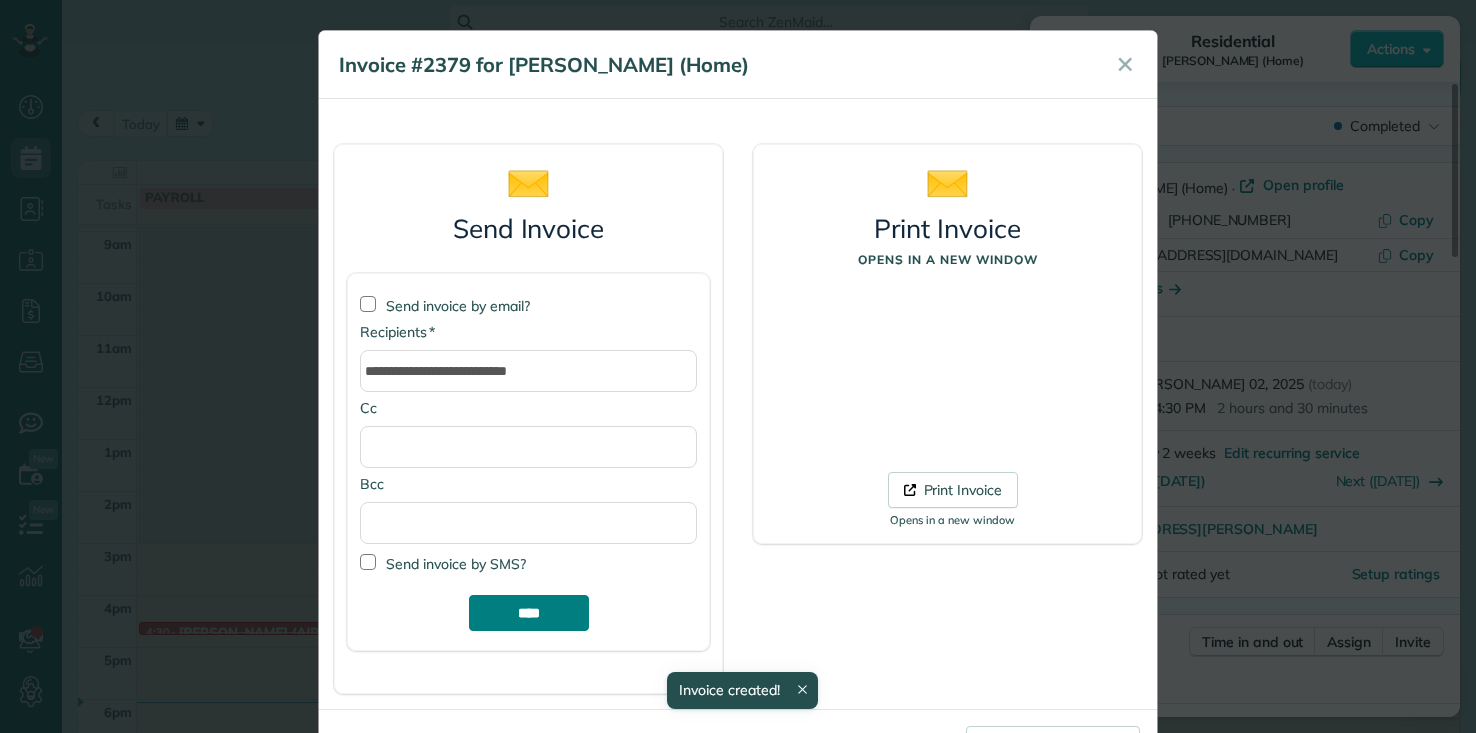 click on "****" at bounding box center [529, 613] 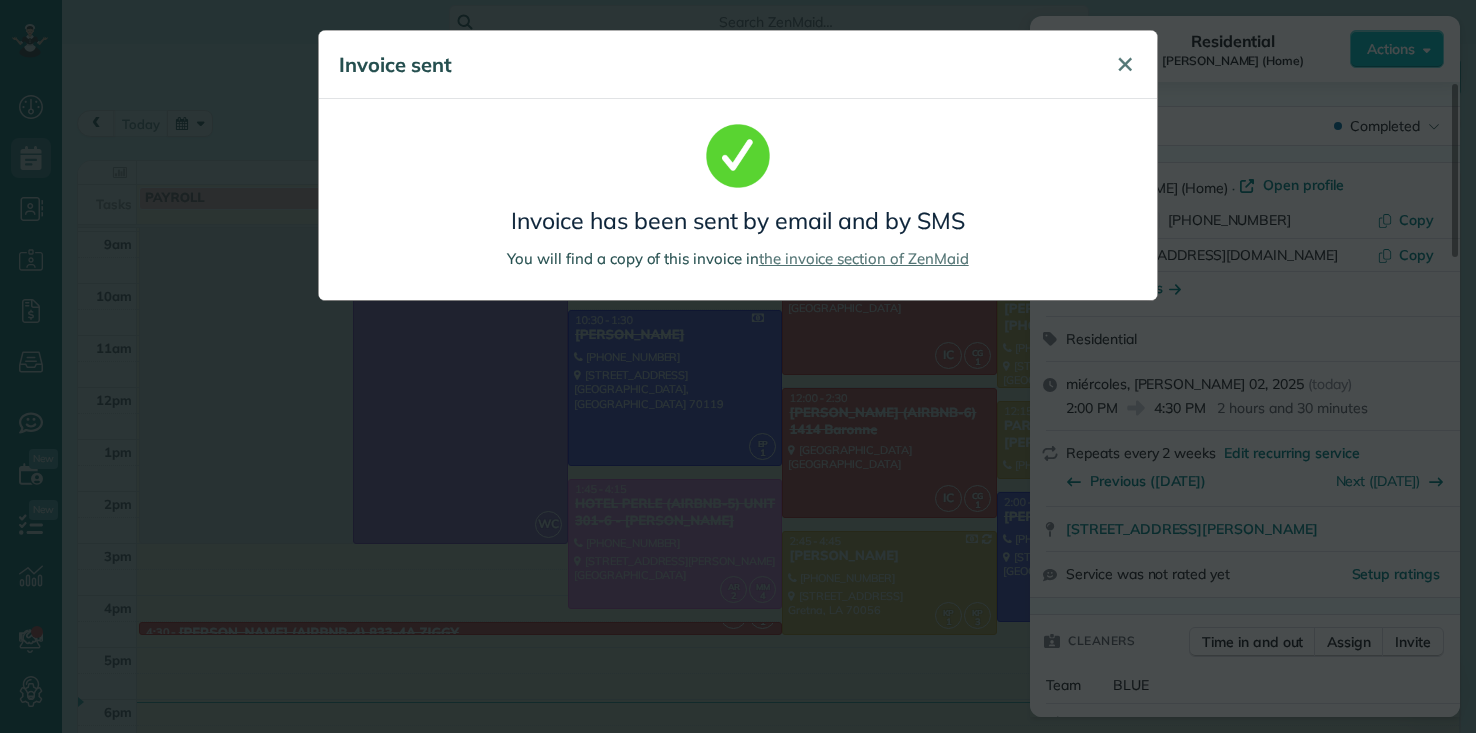 click on "✕" at bounding box center (1125, 64) 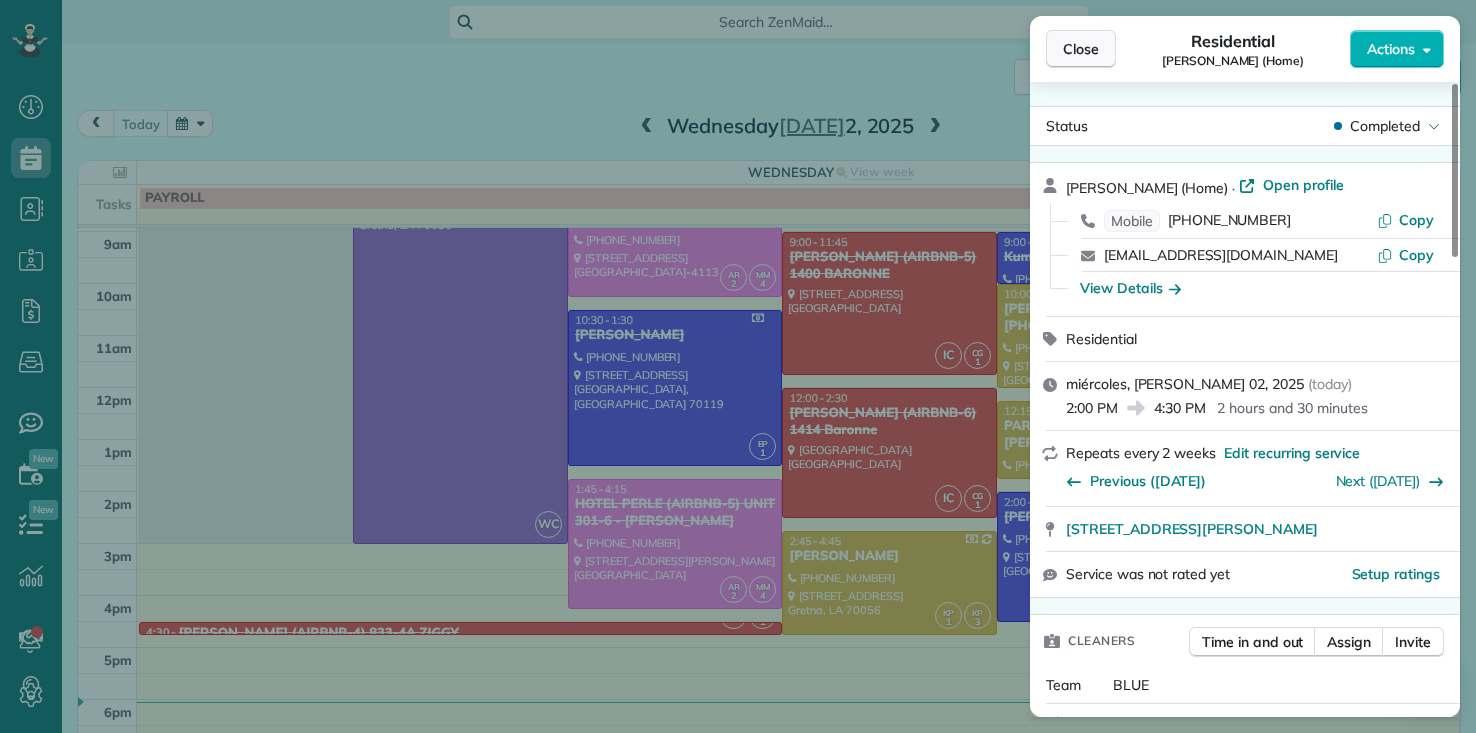click on "Close" at bounding box center (1081, 49) 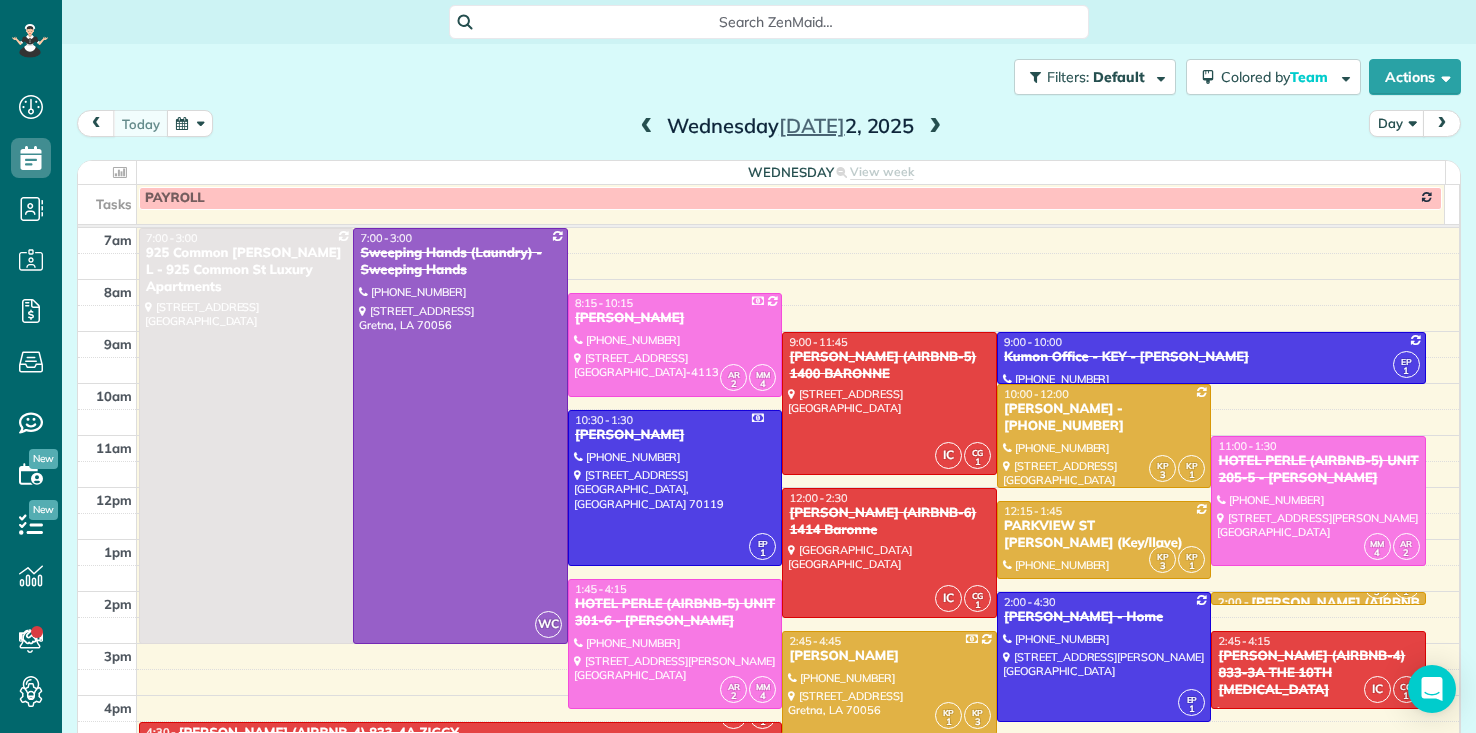 scroll, scrollTop: 0, scrollLeft: 0, axis: both 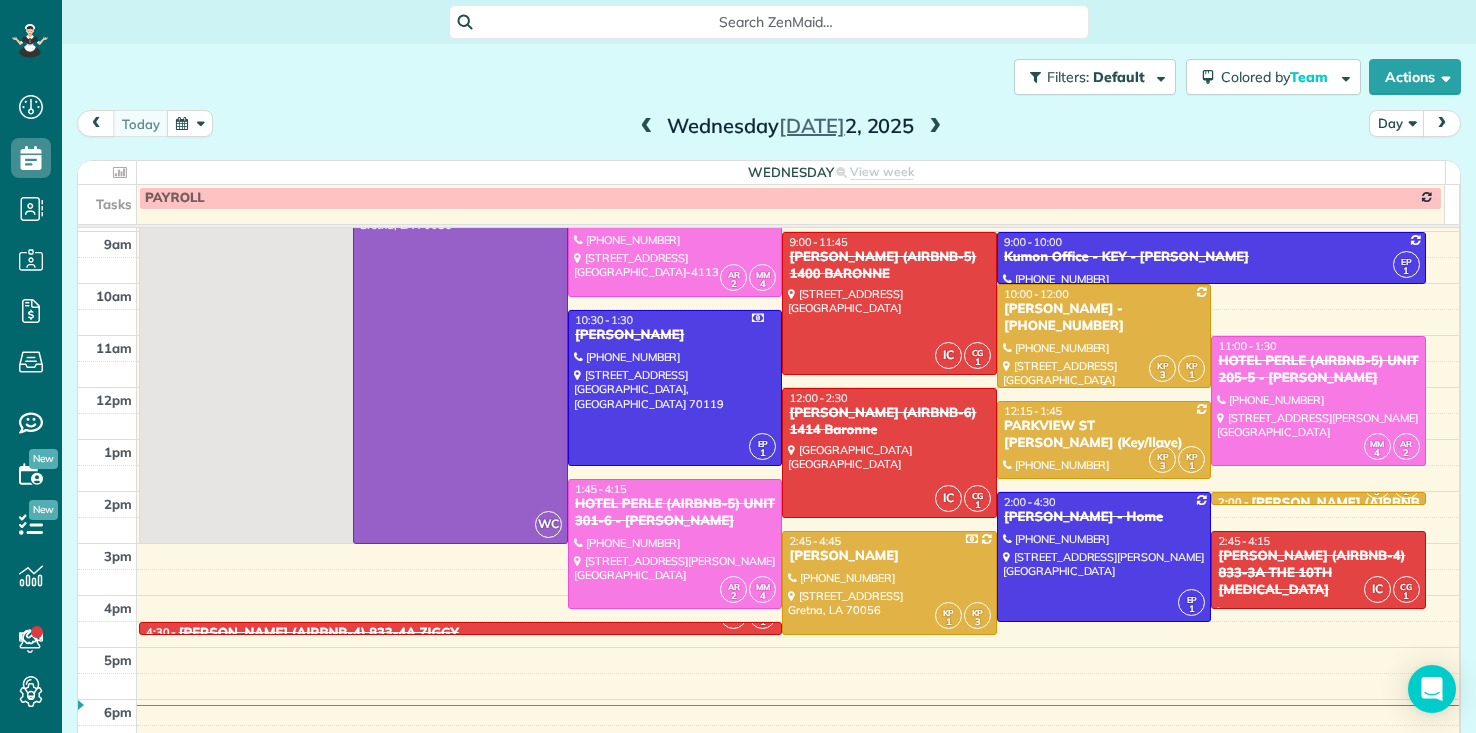 click on "[PERSON_NAME] - [PHONE_NUMBER]" at bounding box center [1104, 318] 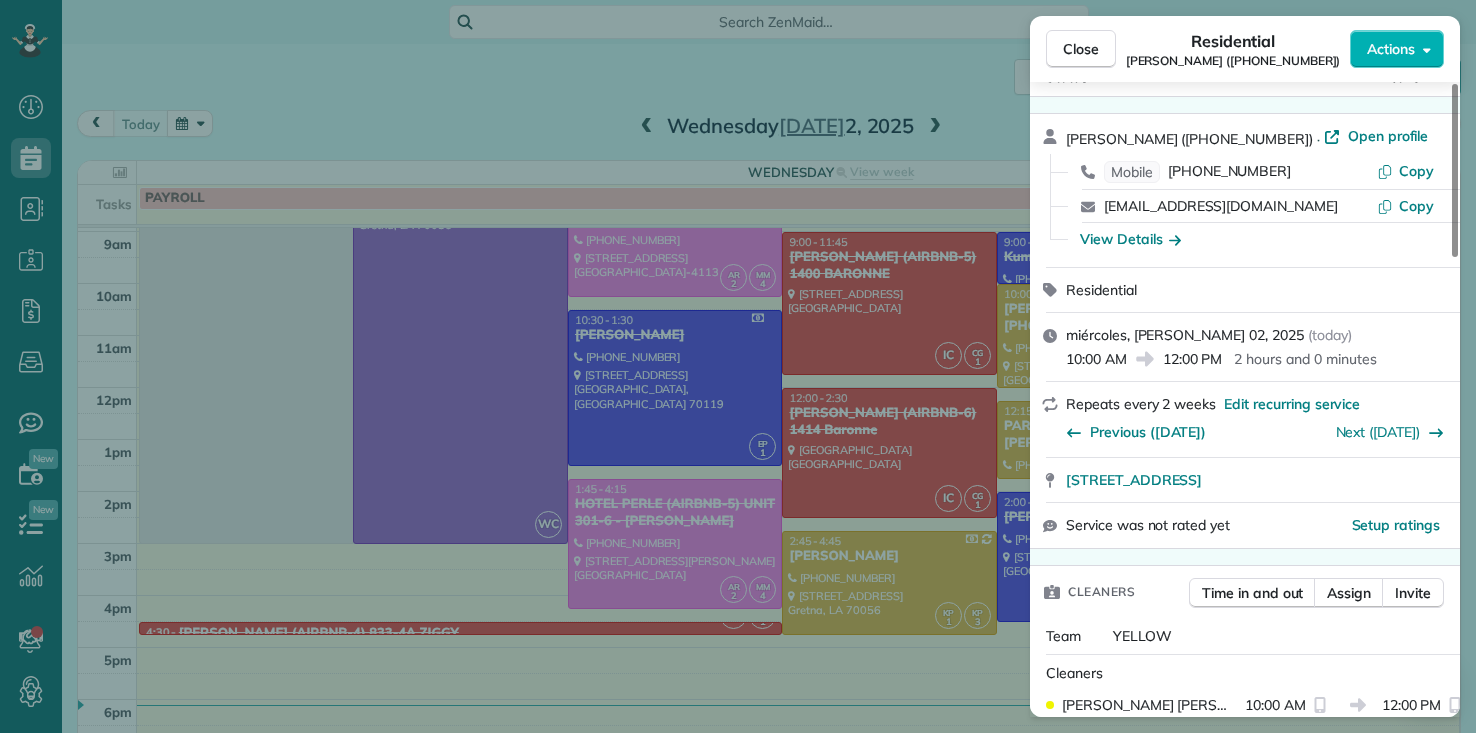 scroll, scrollTop: 0, scrollLeft: 0, axis: both 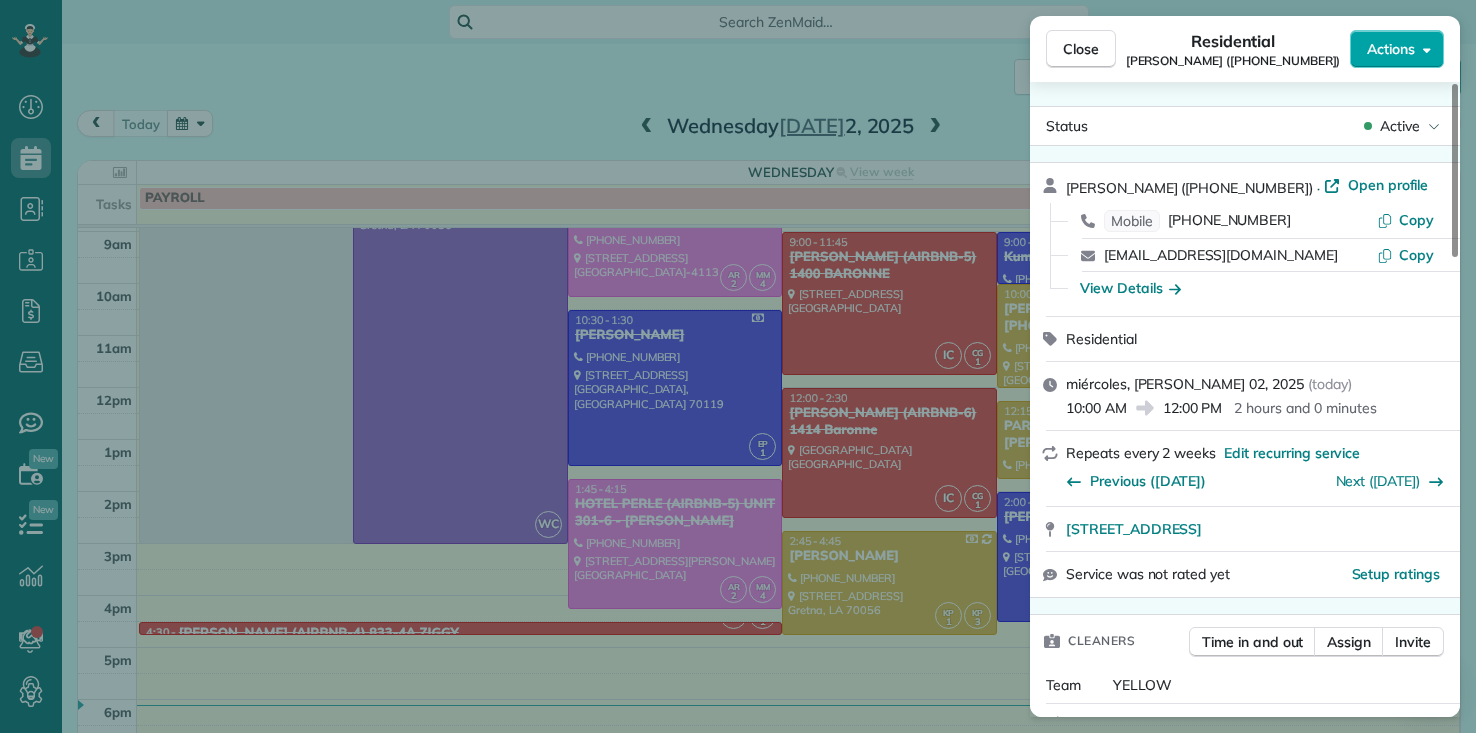 click on "Actions" at bounding box center [1391, 49] 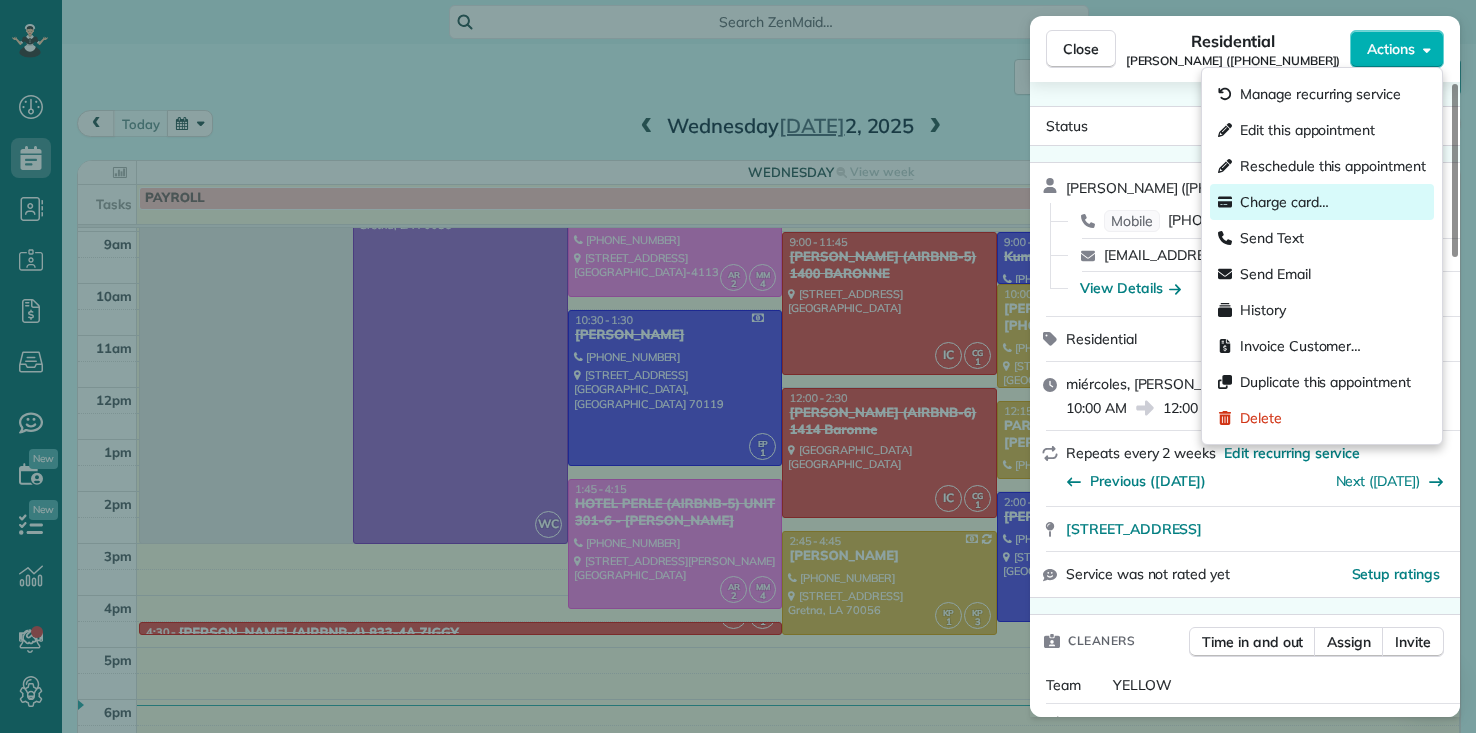click on "Charge card…" at bounding box center [1284, 202] 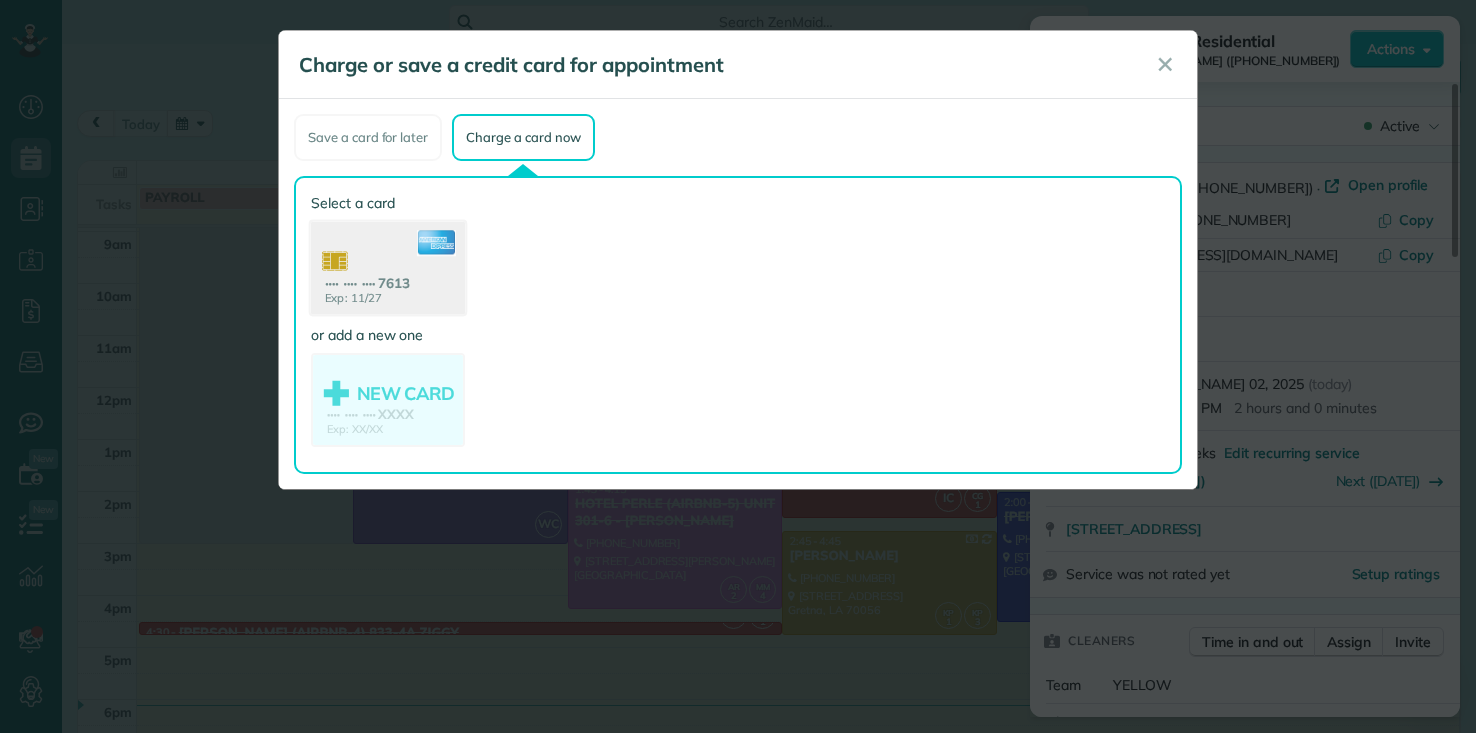 click 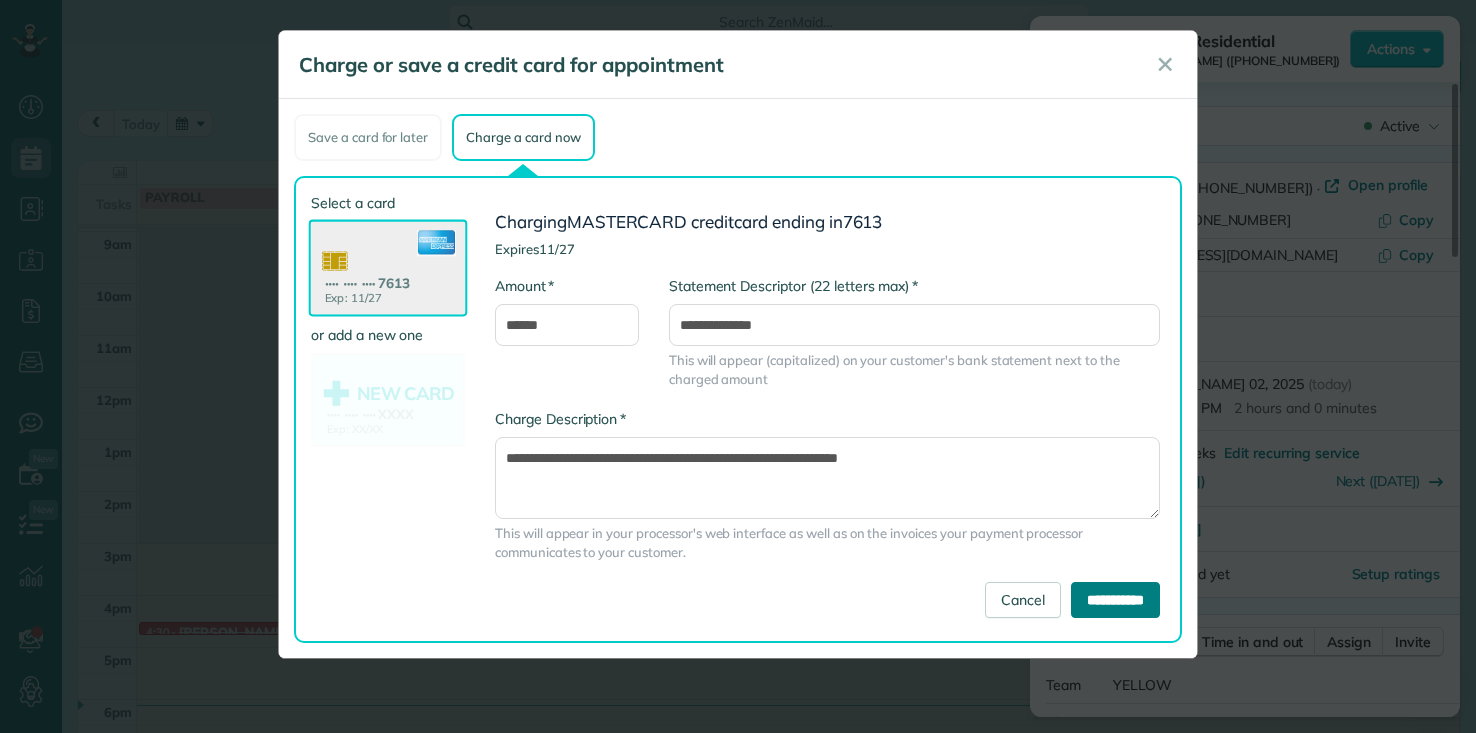 click on "**********" at bounding box center (1115, 600) 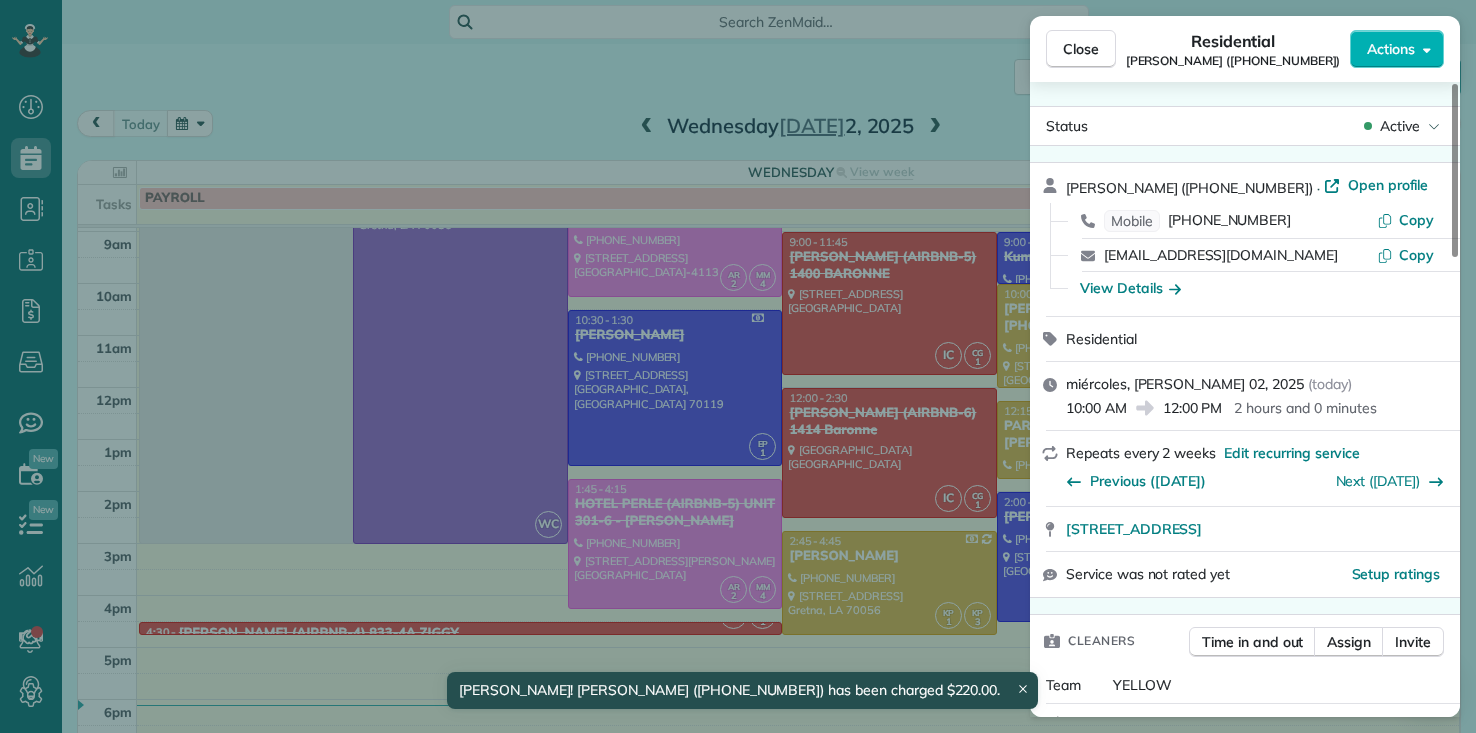 click on "Close Residential [PERSON_NAME] ([PHONE_NUMBER]) Actions Status Active [PERSON_NAME] ([PHONE_NUMBER]) · Open profile Mobile [PHONE_NUMBER] Copy [EMAIL_ADDRESS][DOMAIN_NAME] Copy View Details Residential miércoles, [PERSON_NAME] 02, 2025 ( [DATE] ) 10:00 AM 12:00 PM 2 hours and 0 minutes Repeats every 2 weeks Edit recurring service Previous ([DATE]) Next ([DATE]) [STREET_ADDRESS] Service was not rated yet Setup ratings Cleaners Time in and out Assign Invite Team YELLOW Cleaners [PERSON_NAME] 10:00 AM 12:00 PM [PERSON_NAME] 10:04 AM 12:17 PM Checklist Try Now Keep this appointment up to your standards. Stay on top of every detail, keep your cleaners organised, and your client happy. Assign a checklist Watch a 5 min demo Billing Billing actions Price $220.00 Overcharge $0.00 Discount $0.00 Coupon discount - Primary tax - Secondary tax - Total appointment price $220.00 Tips collected New feature! $0.00 Paid by card Total including tip $220.00 Get paid online in no-time! Work items Notes 0 2" at bounding box center [738, 366] 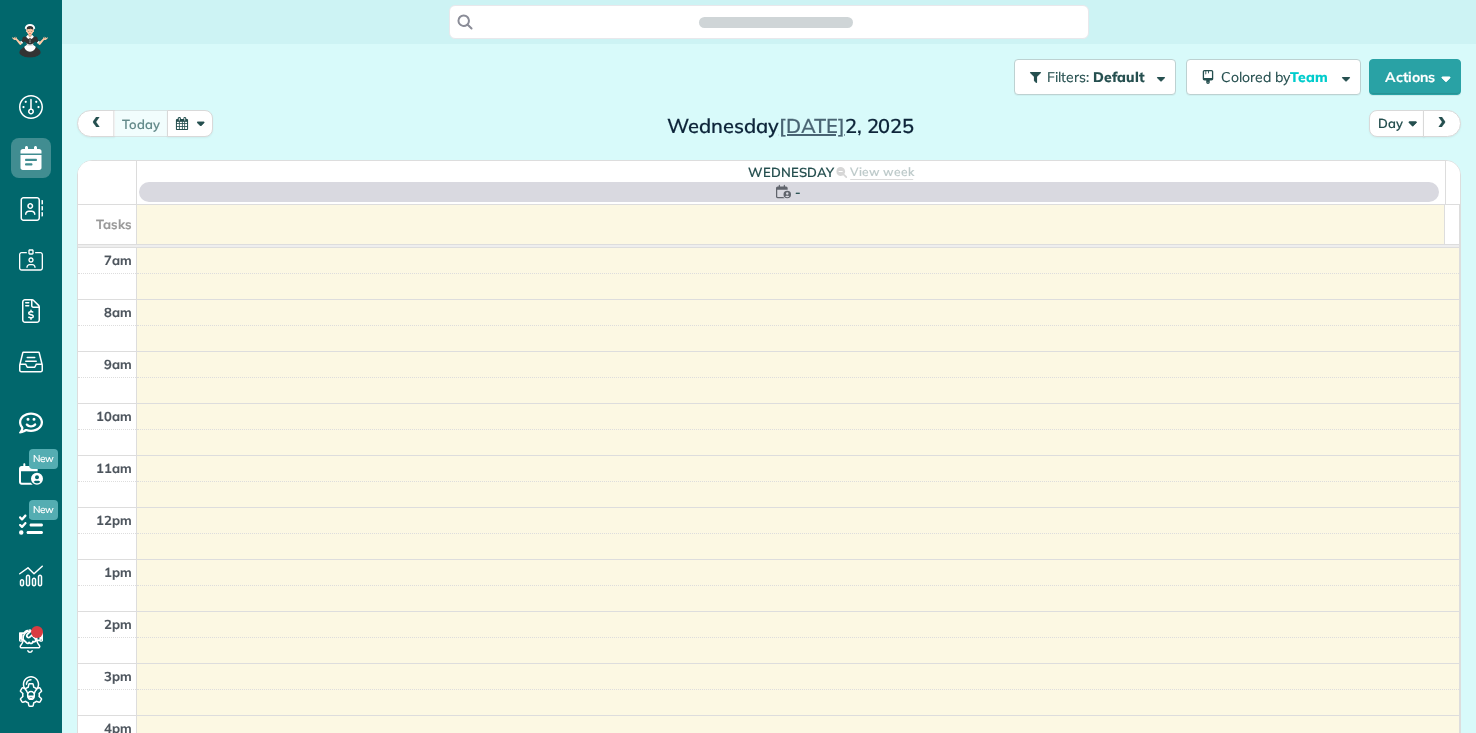 scroll, scrollTop: 0, scrollLeft: 0, axis: both 